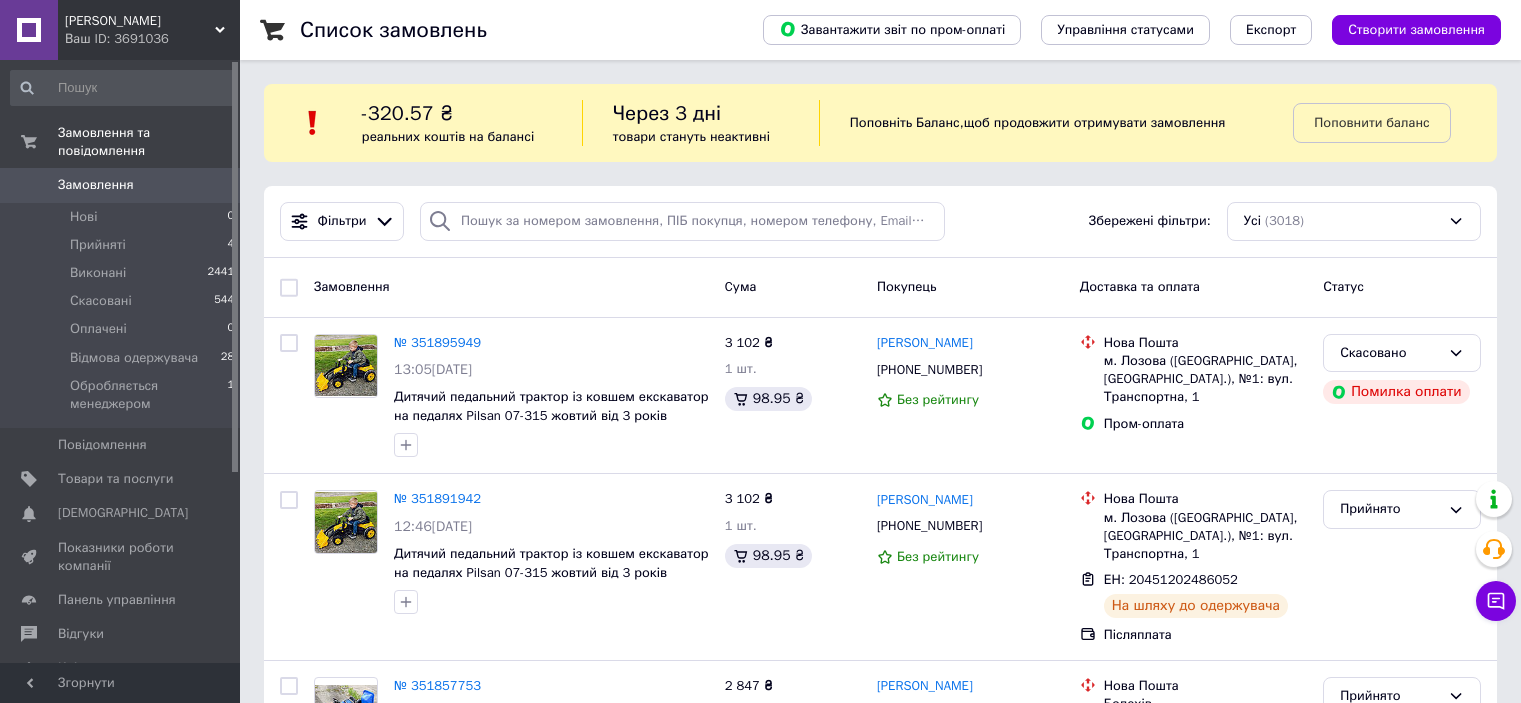 scroll, scrollTop: 0, scrollLeft: 0, axis: both 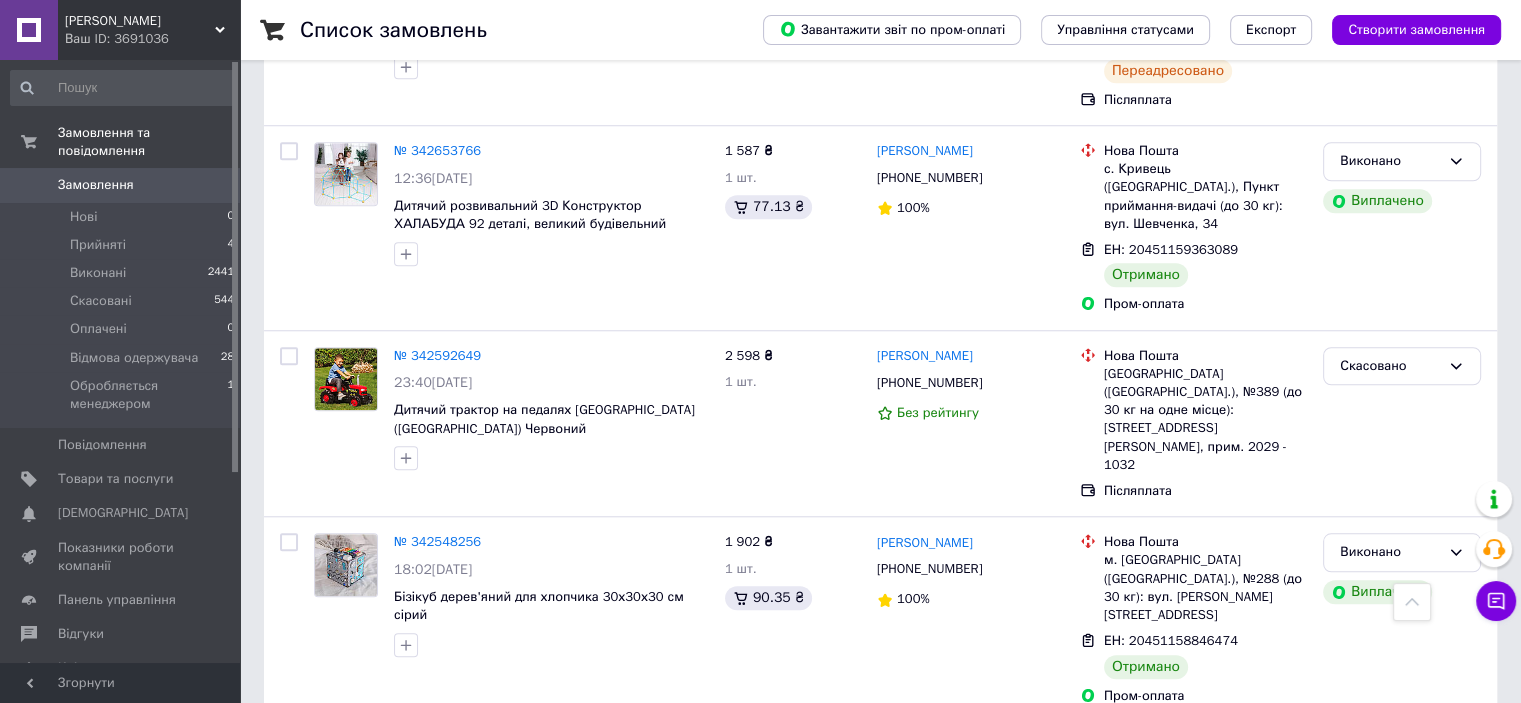 click on "3" at bounding box center [372, 1360] 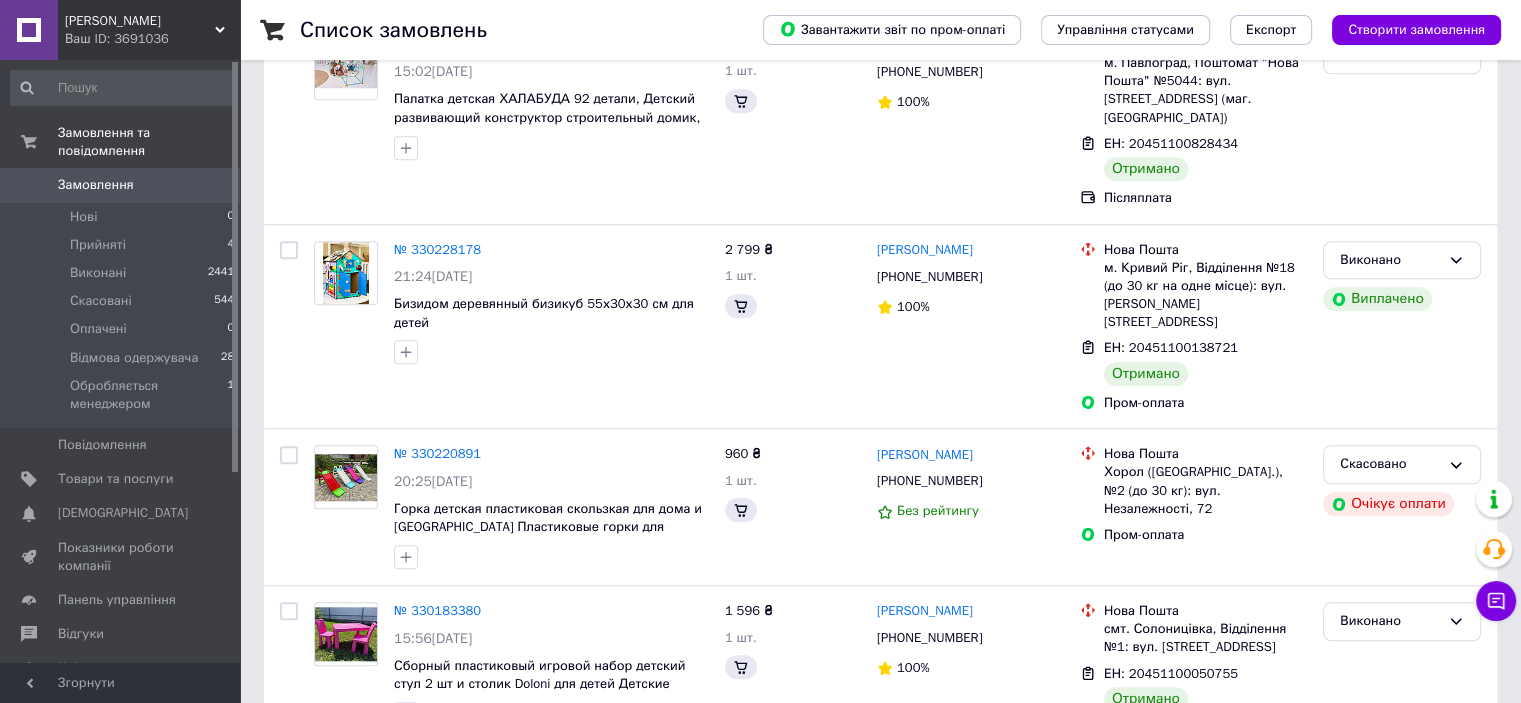 scroll, scrollTop: 0, scrollLeft: 0, axis: both 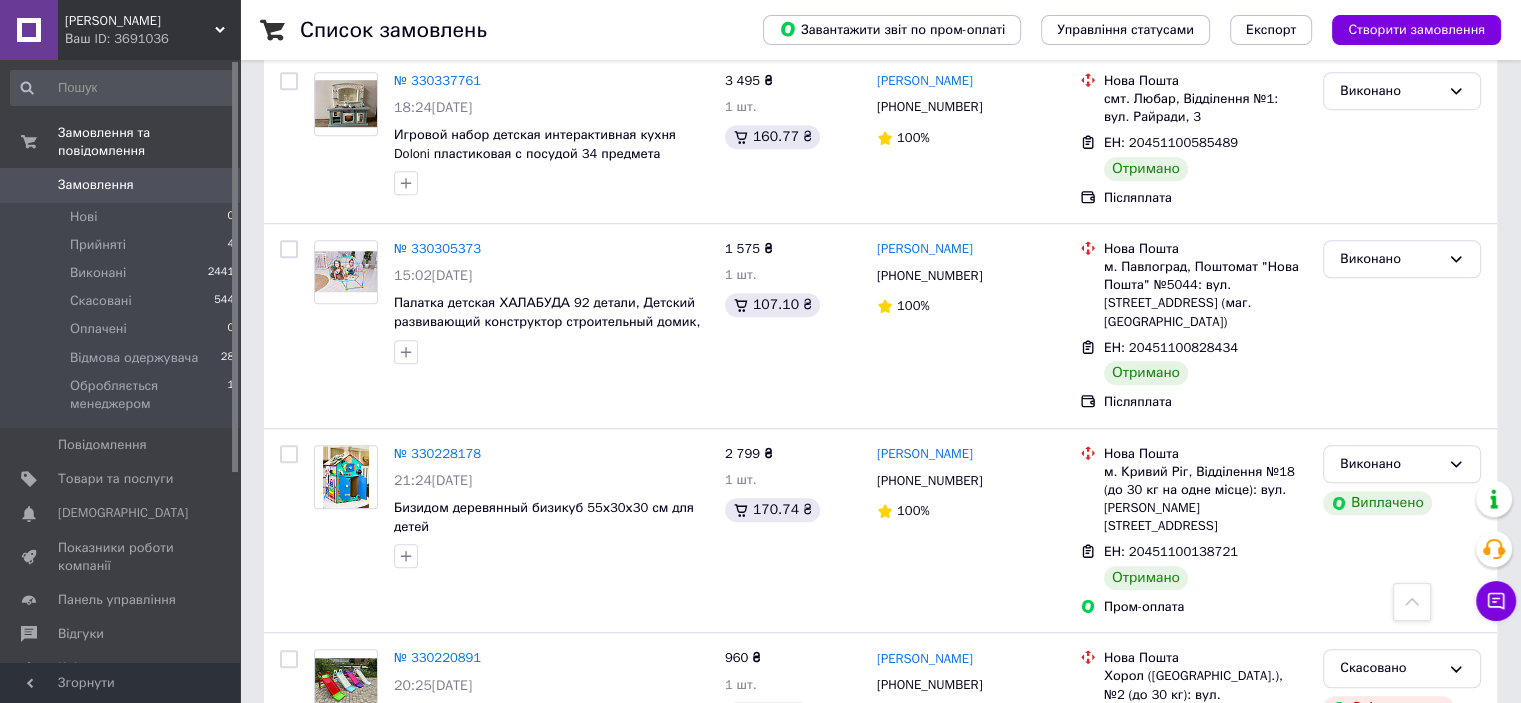 click on "4" at bounding box center [539, 1346] 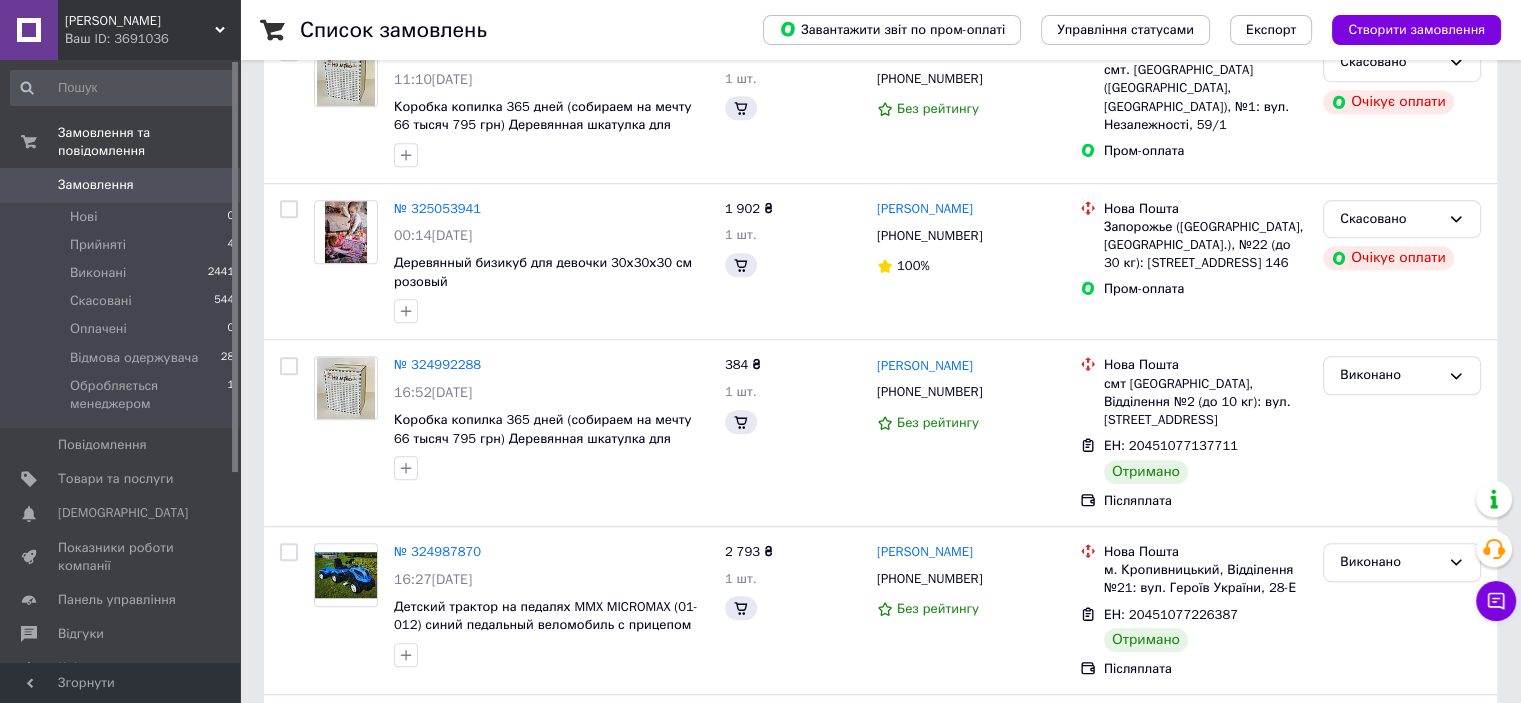 scroll, scrollTop: 0, scrollLeft: 0, axis: both 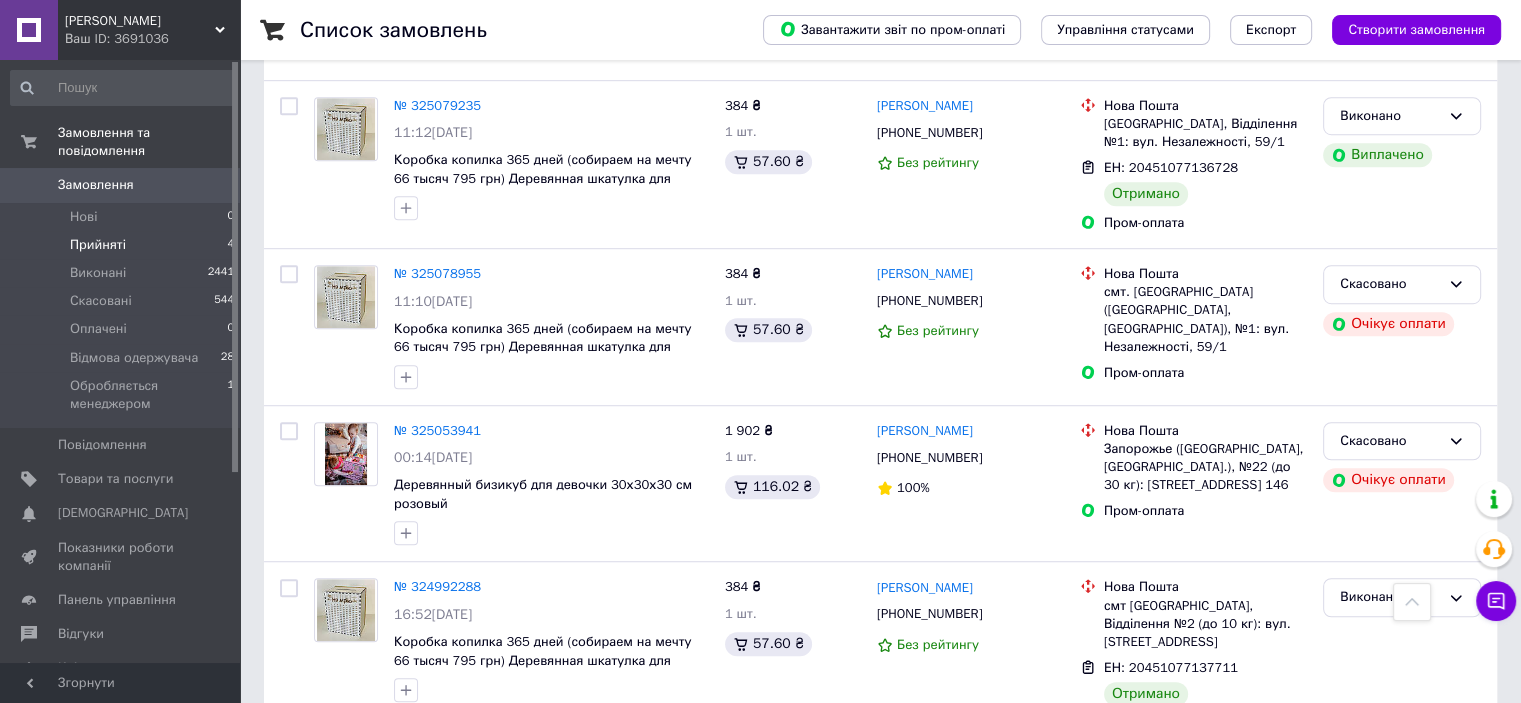 click on "Прийняті 4" at bounding box center [123, 245] 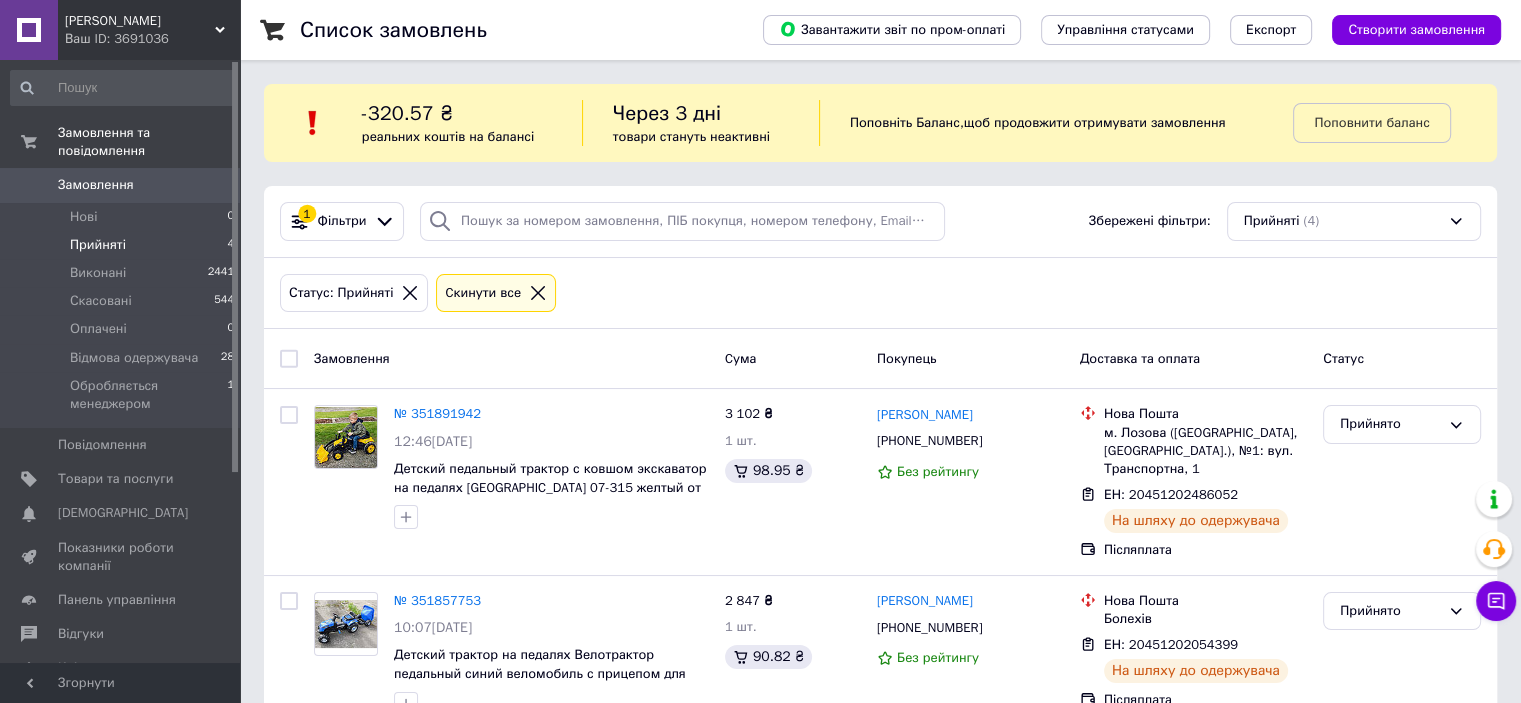 scroll, scrollTop: 430, scrollLeft: 0, axis: vertical 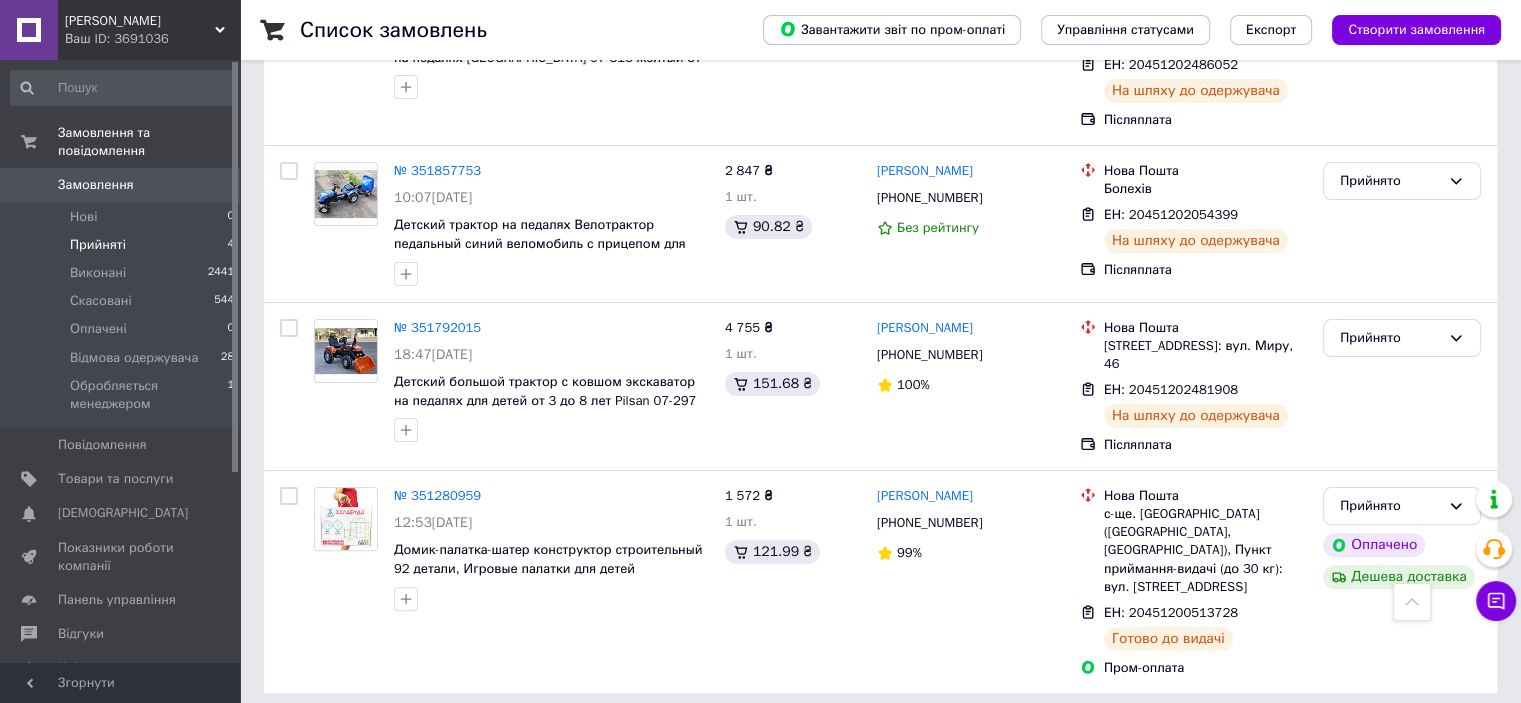 click on "Замовлення" at bounding box center [121, 185] 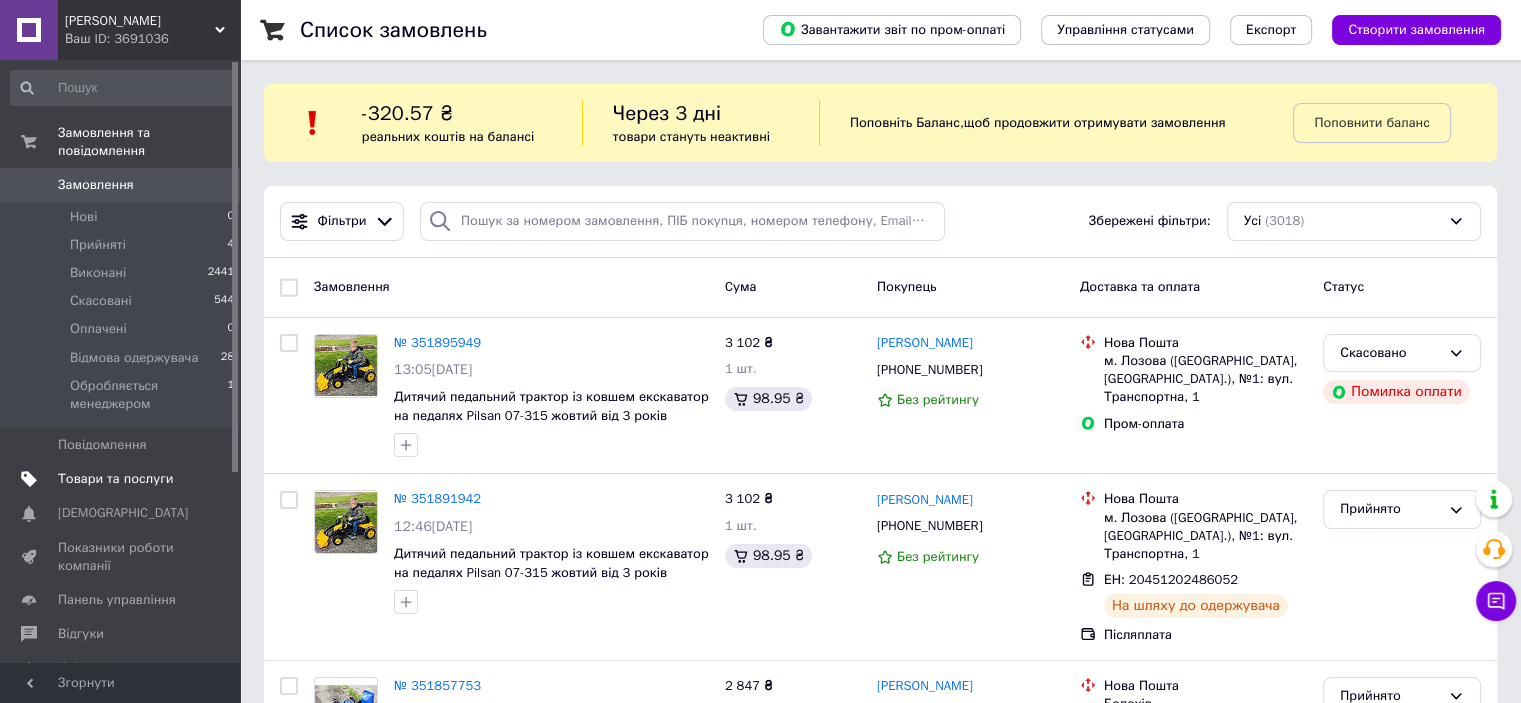 click on "Товари та послуги" at bounding box center [115, 479] 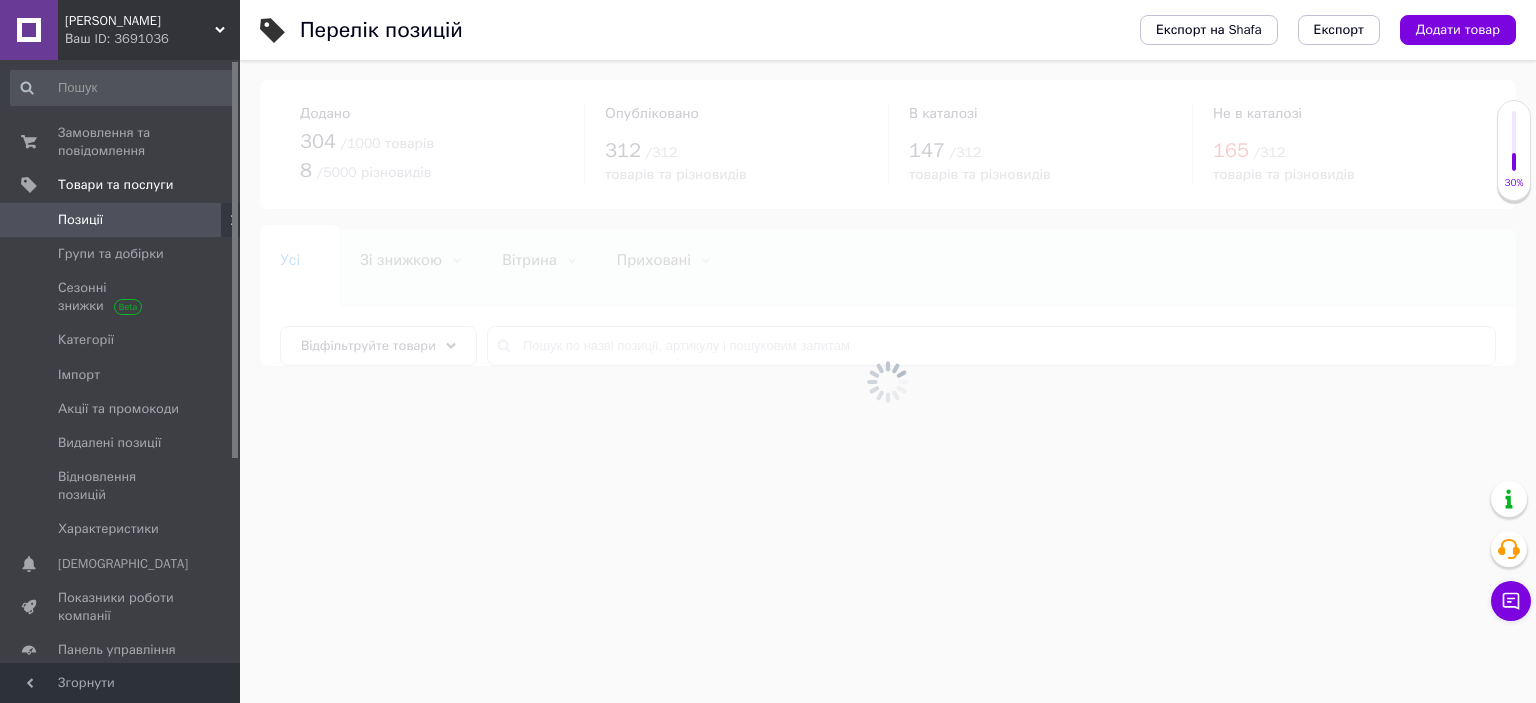 click at bounding box center [888, 381] 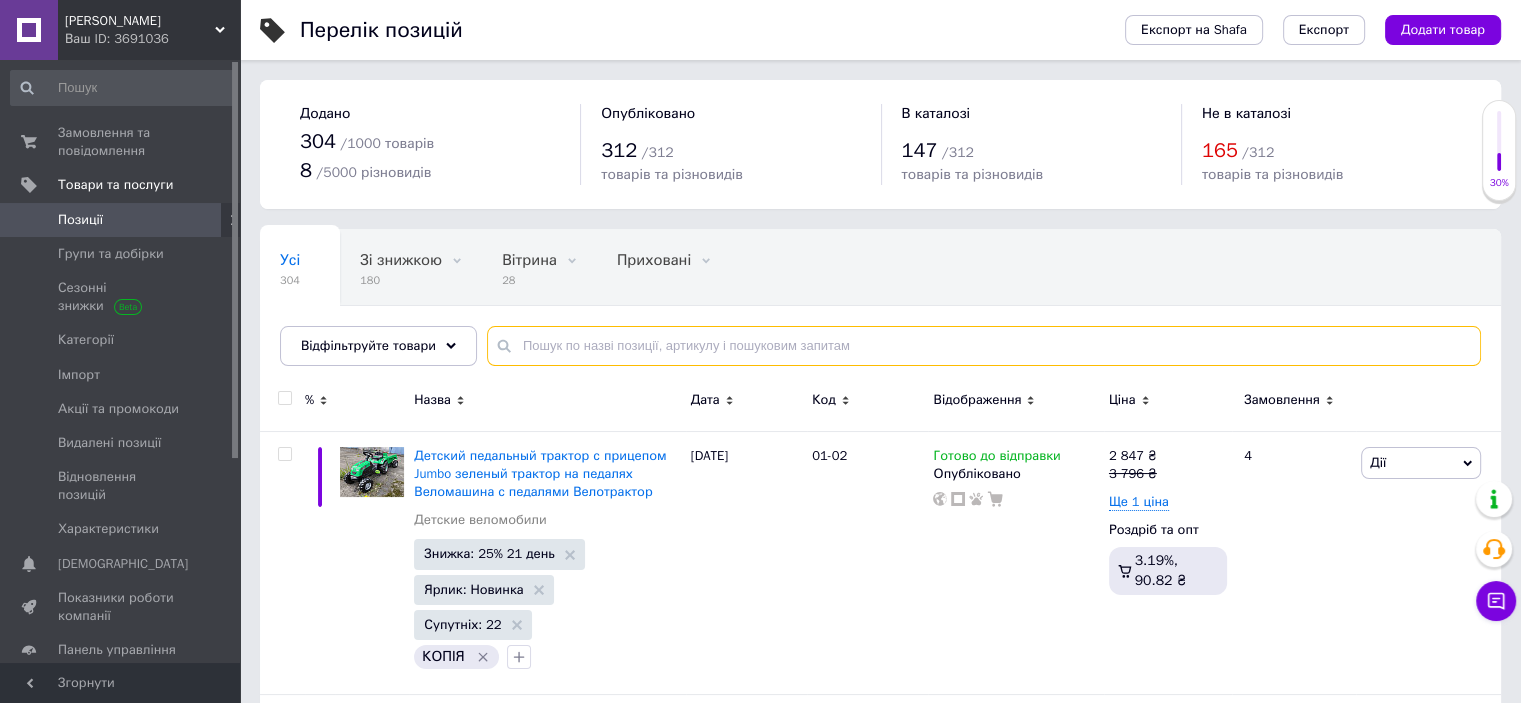 click at bounding box center (984, 346) 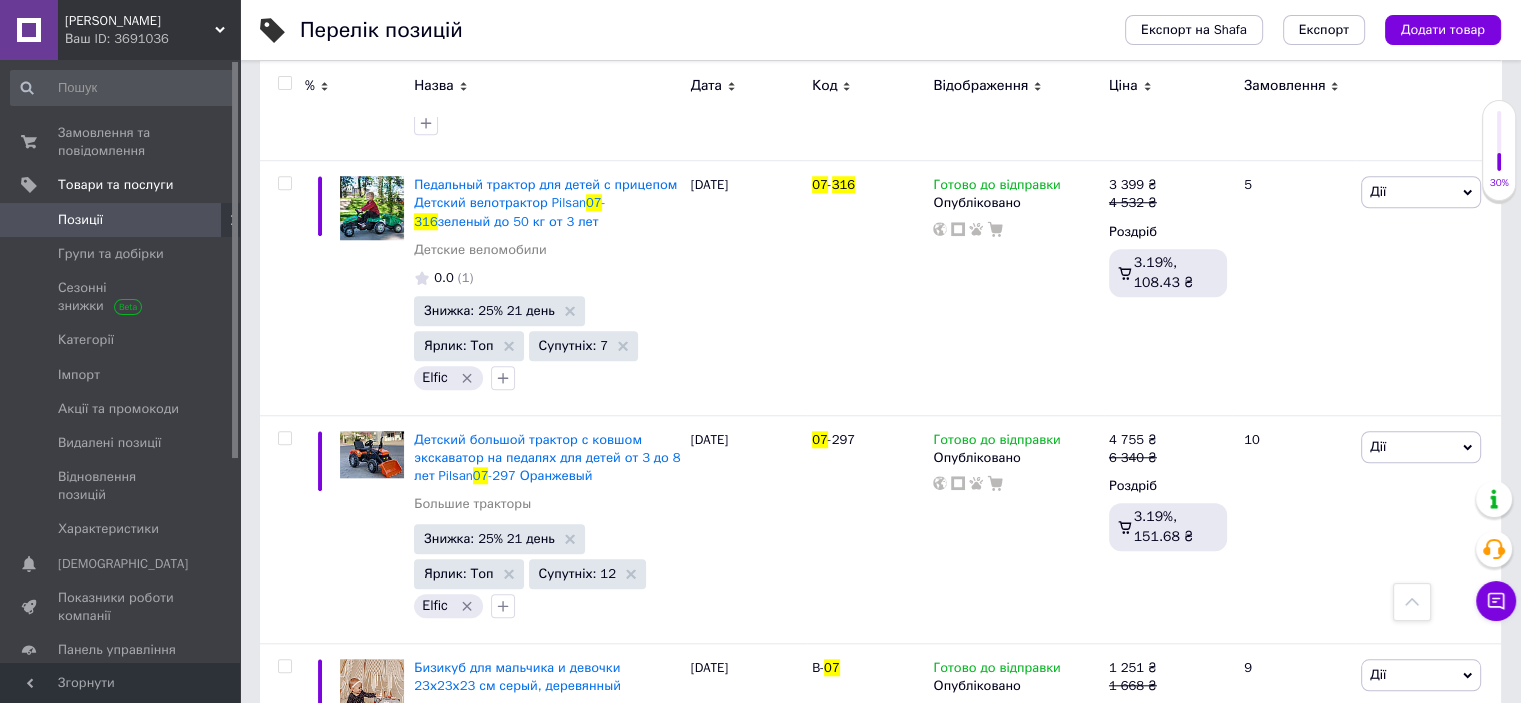 scroll, scrollTop: 1700, scrollLeft: 0, axis: vertical 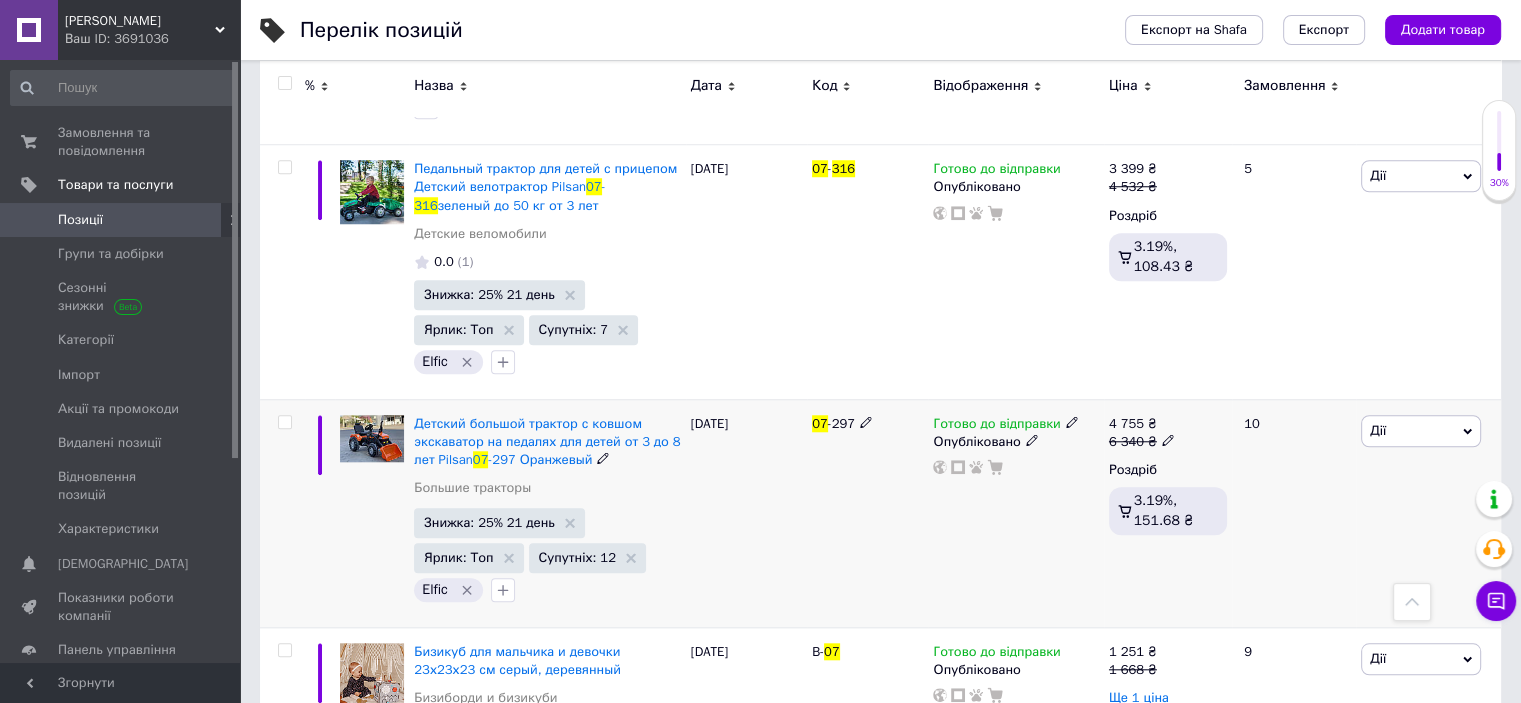 type on "07 316" 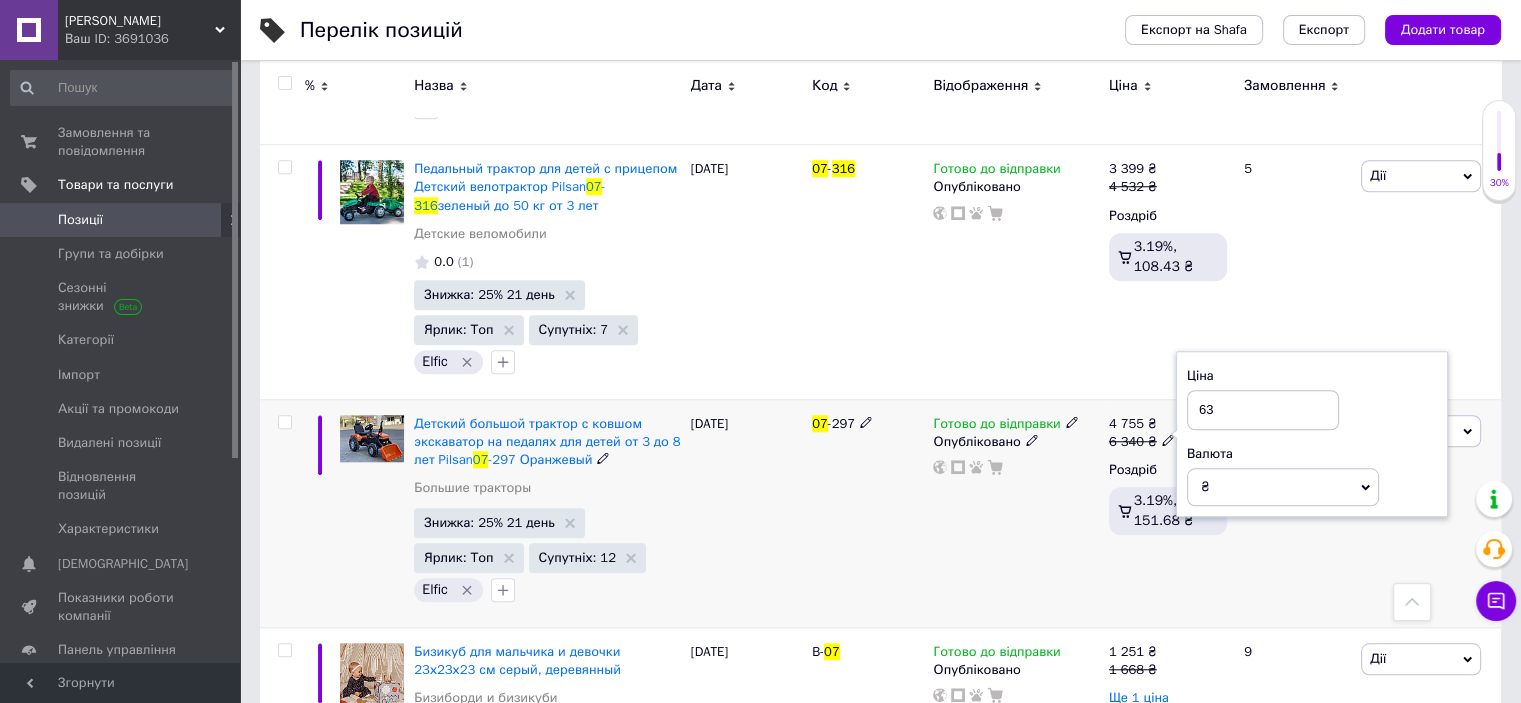type on "6" 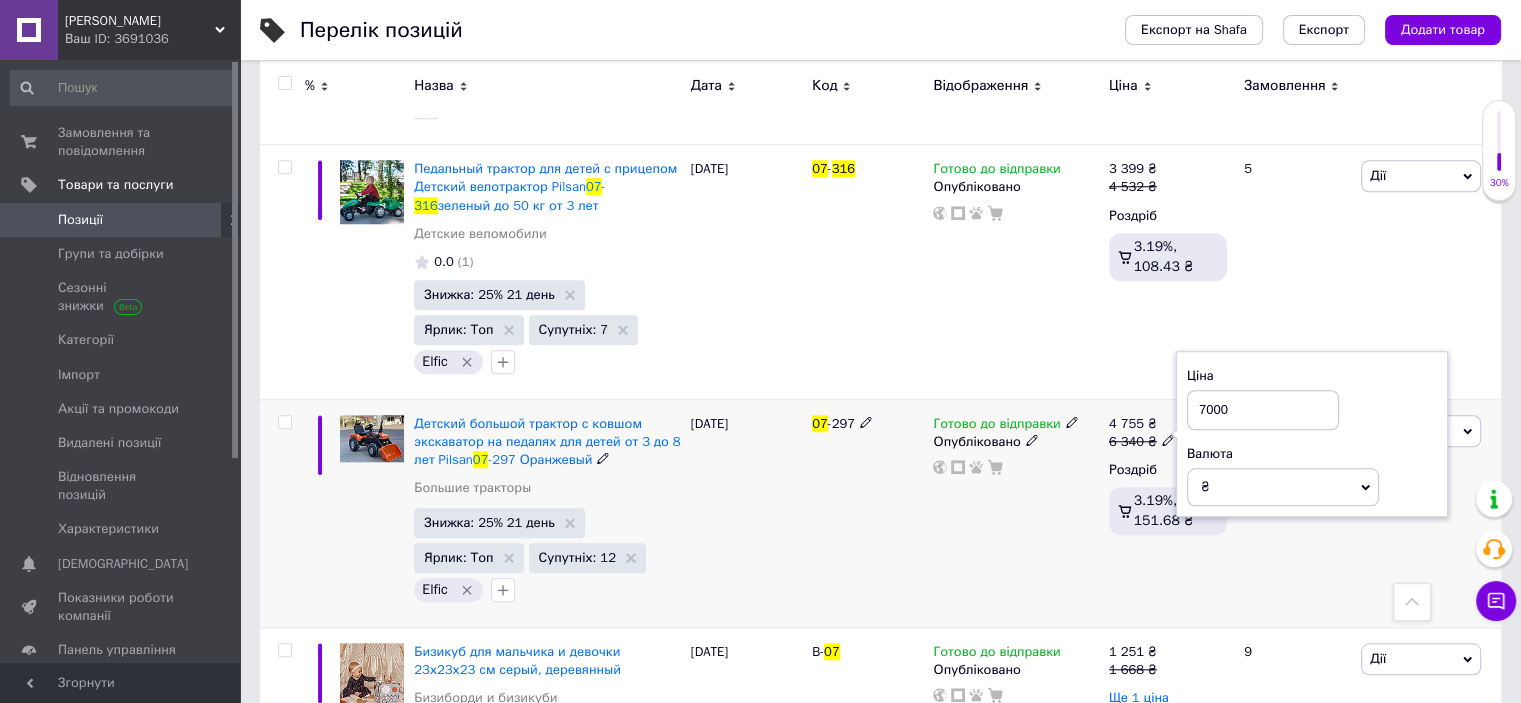 type on "7000" 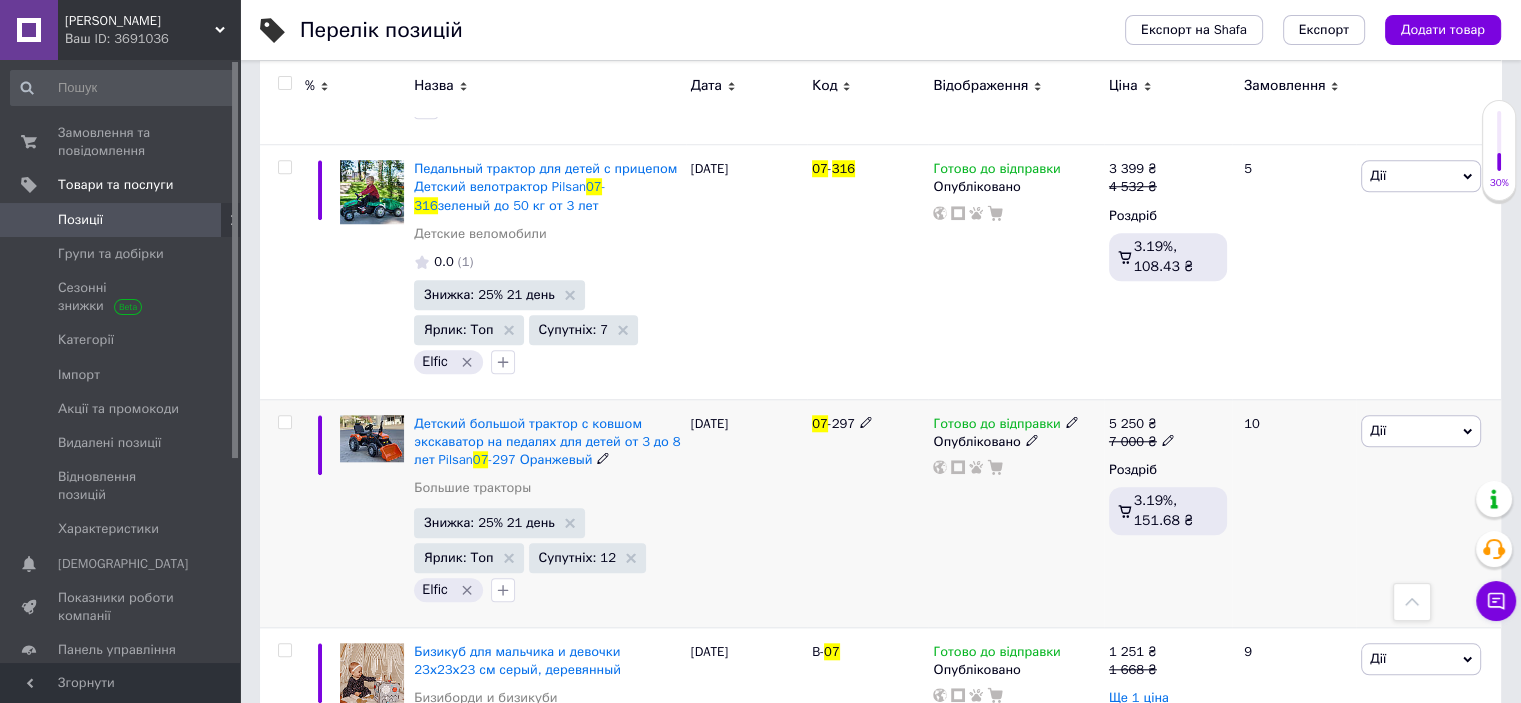 click on "5 250   ₴ 7 000   ₴" at bounding box center [1168, 433] 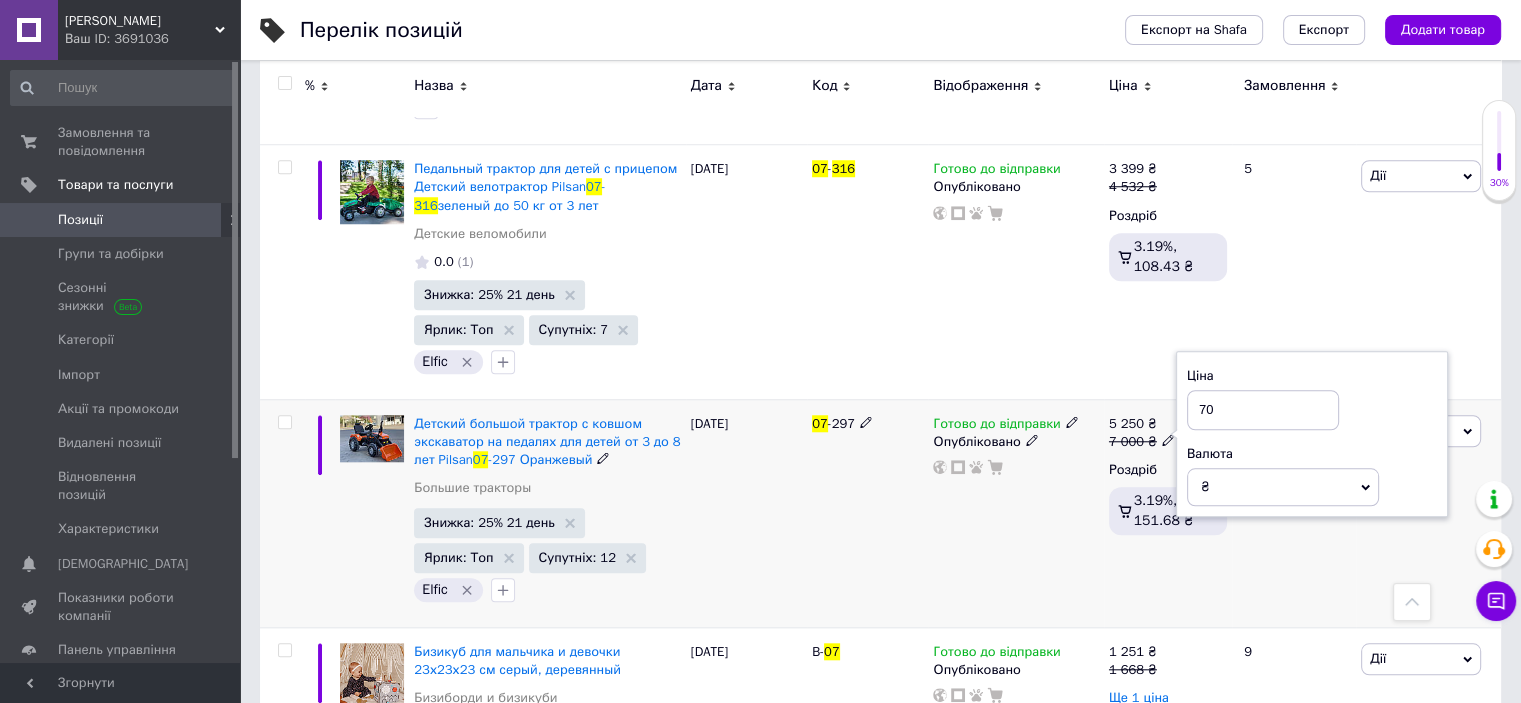 type on "7" 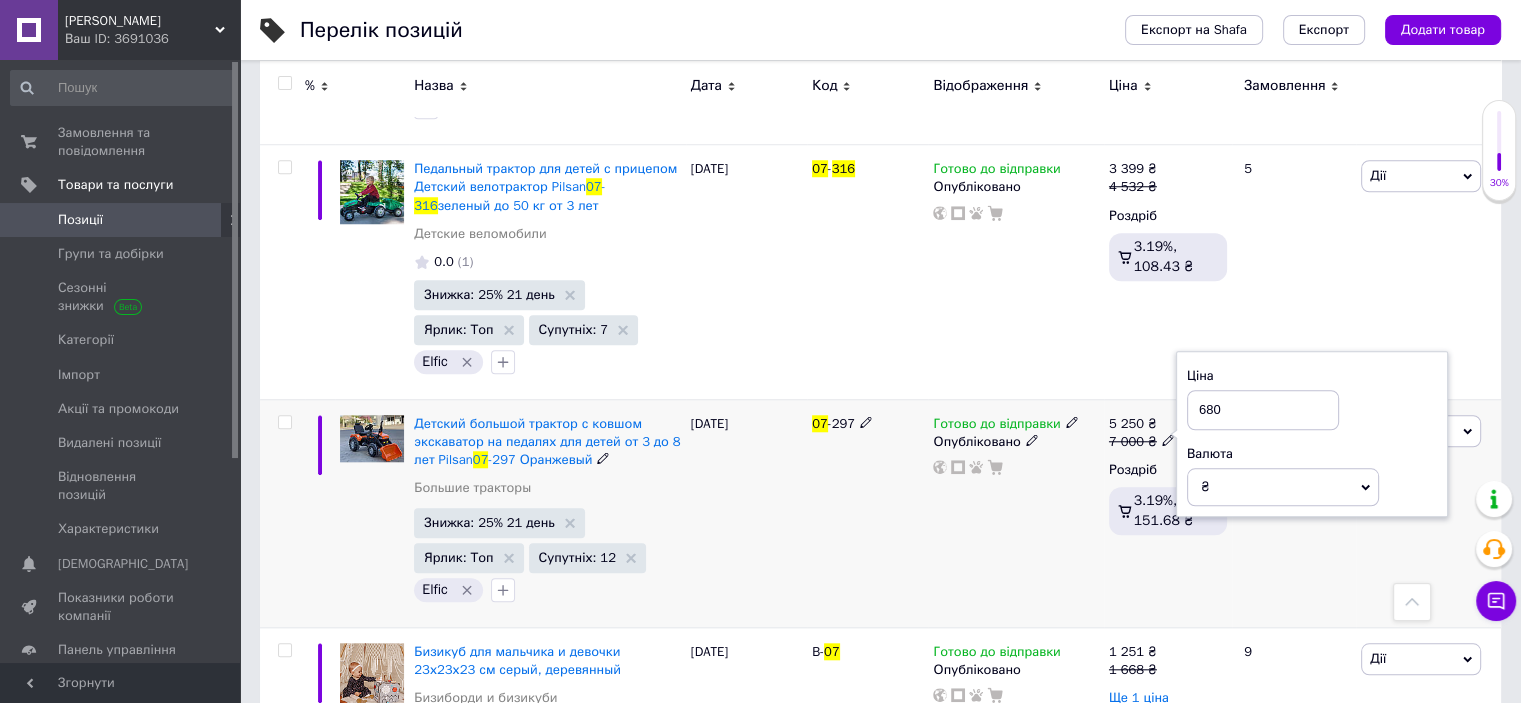 type on "6800" 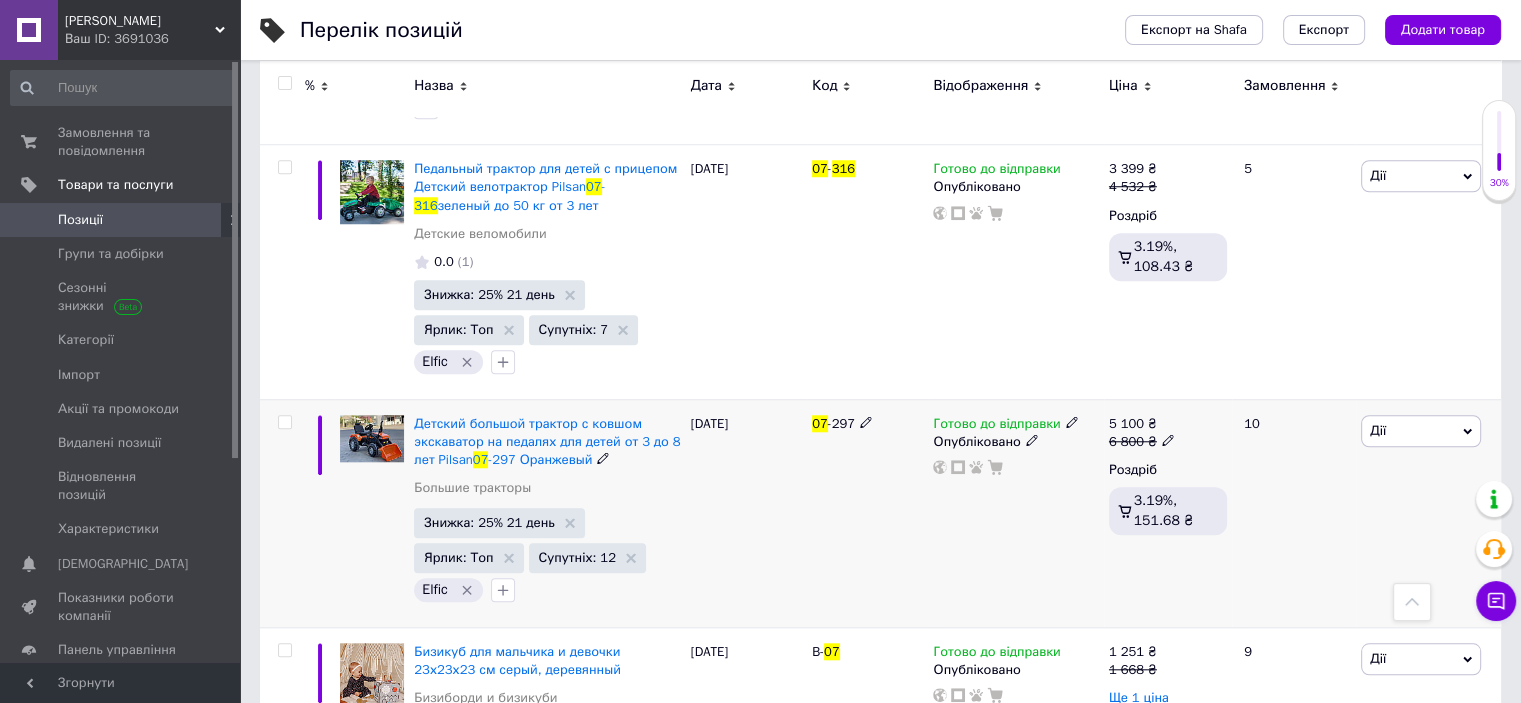 click 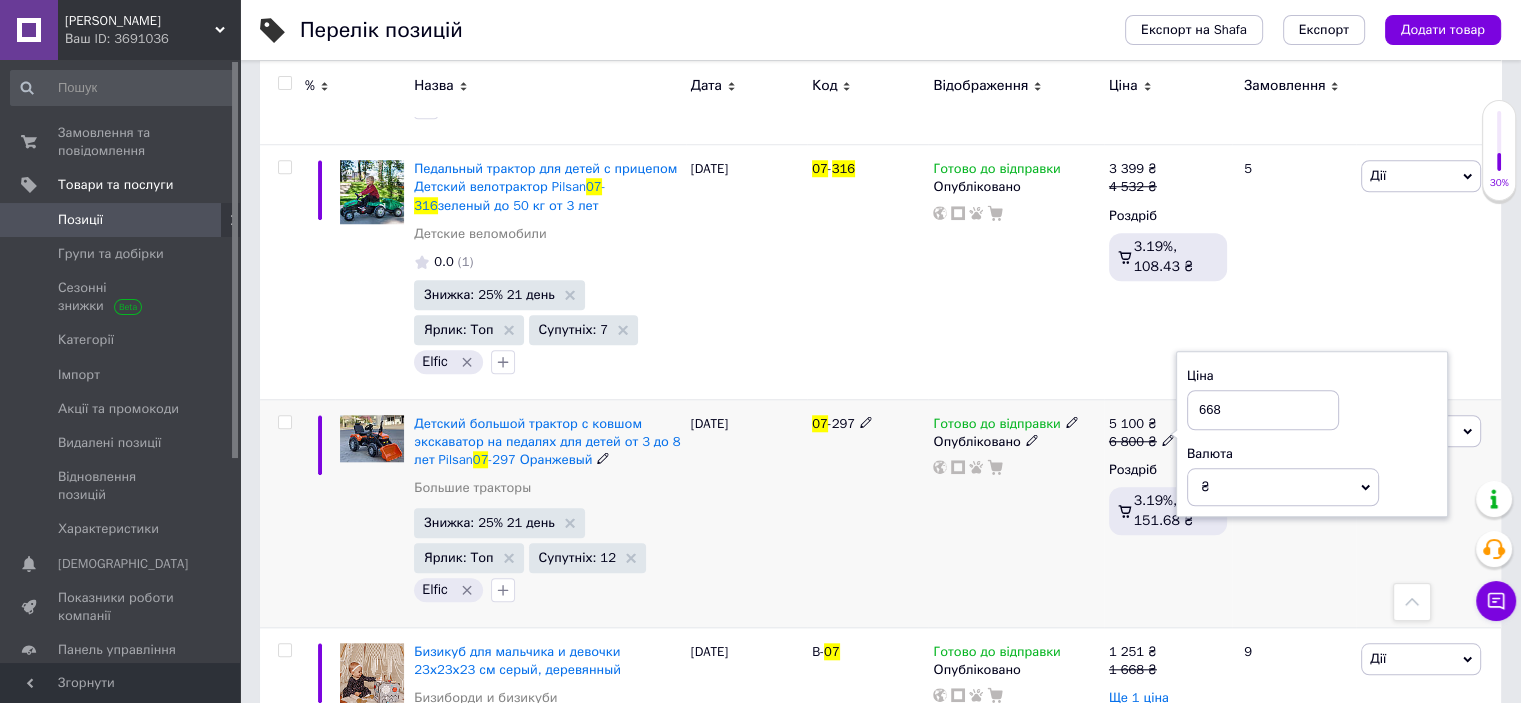 type on "6680" 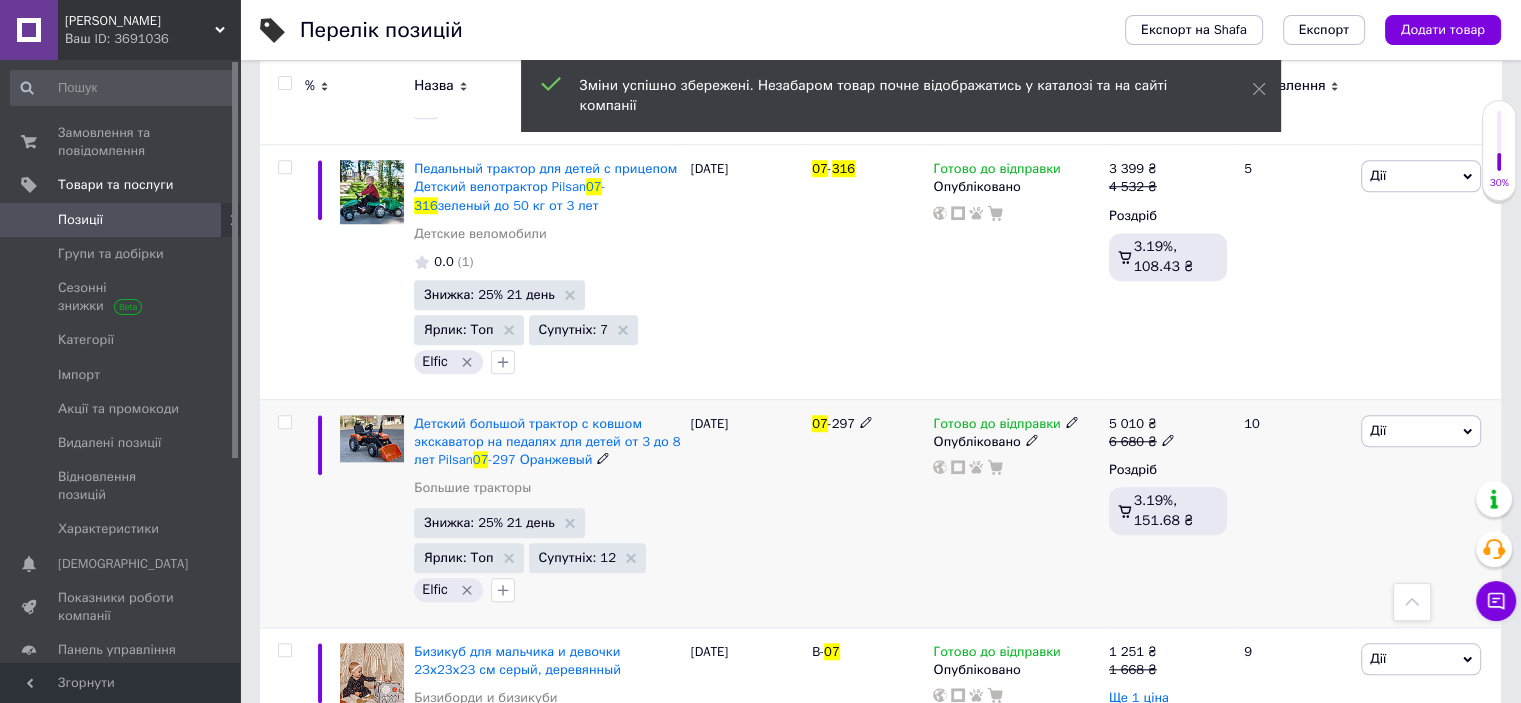 click 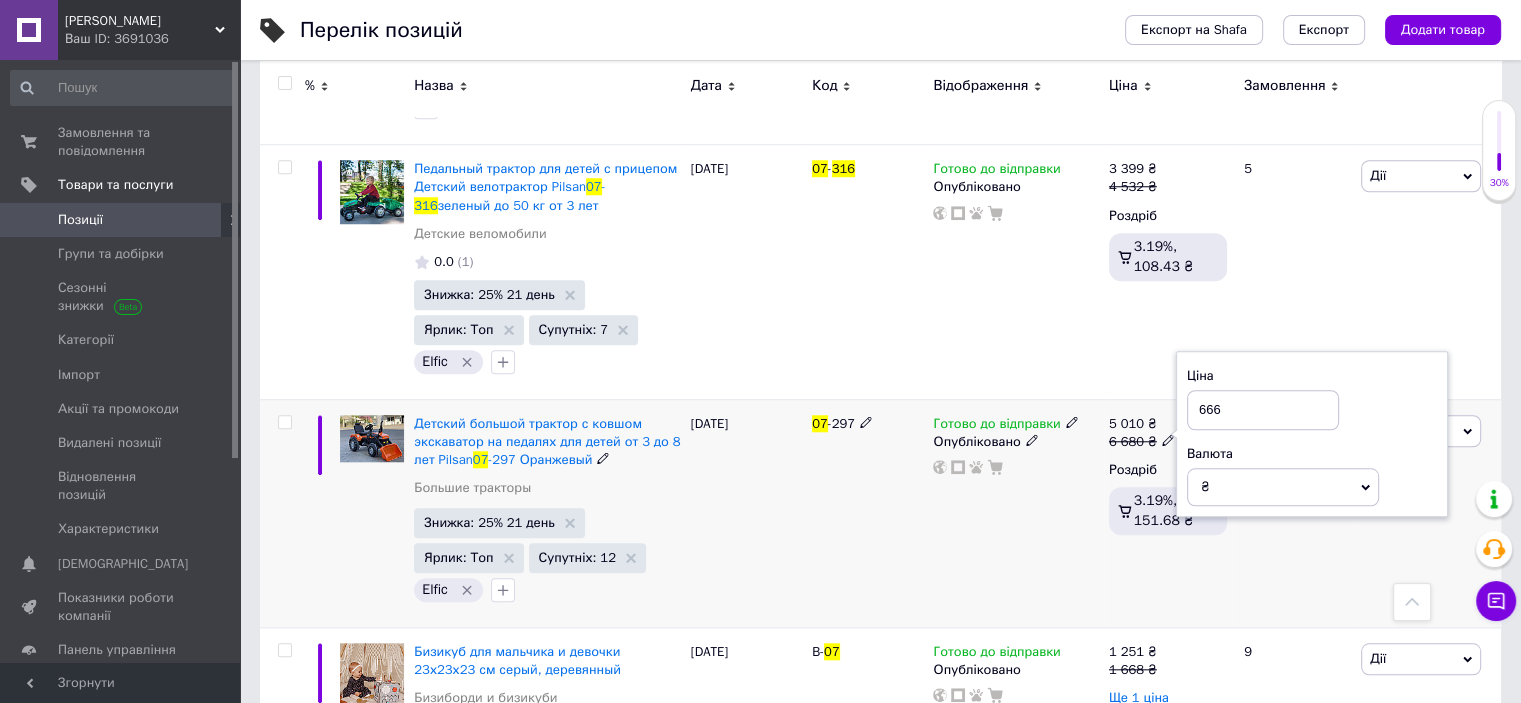 type on "6660" 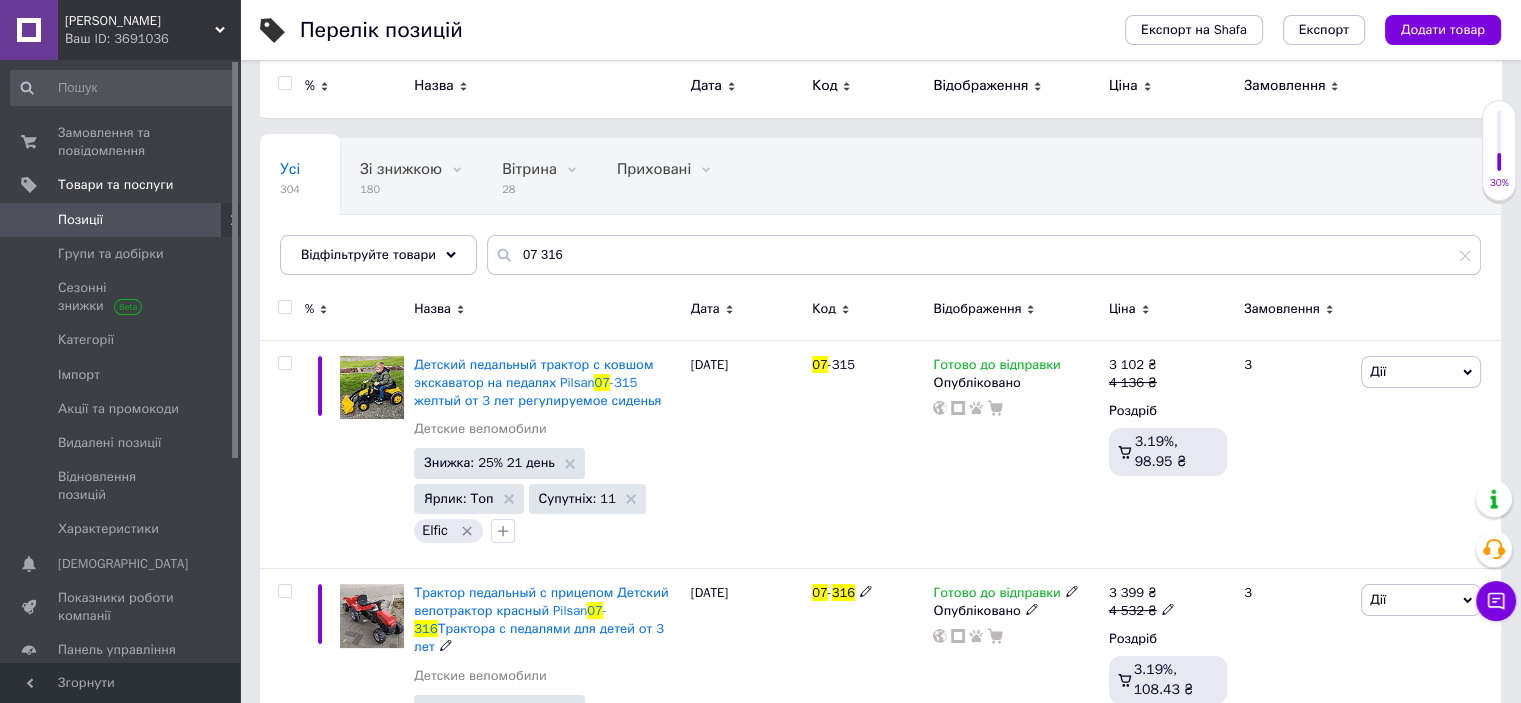 scroll, scrollTop: 0, scrollLeft: 0, axis: both 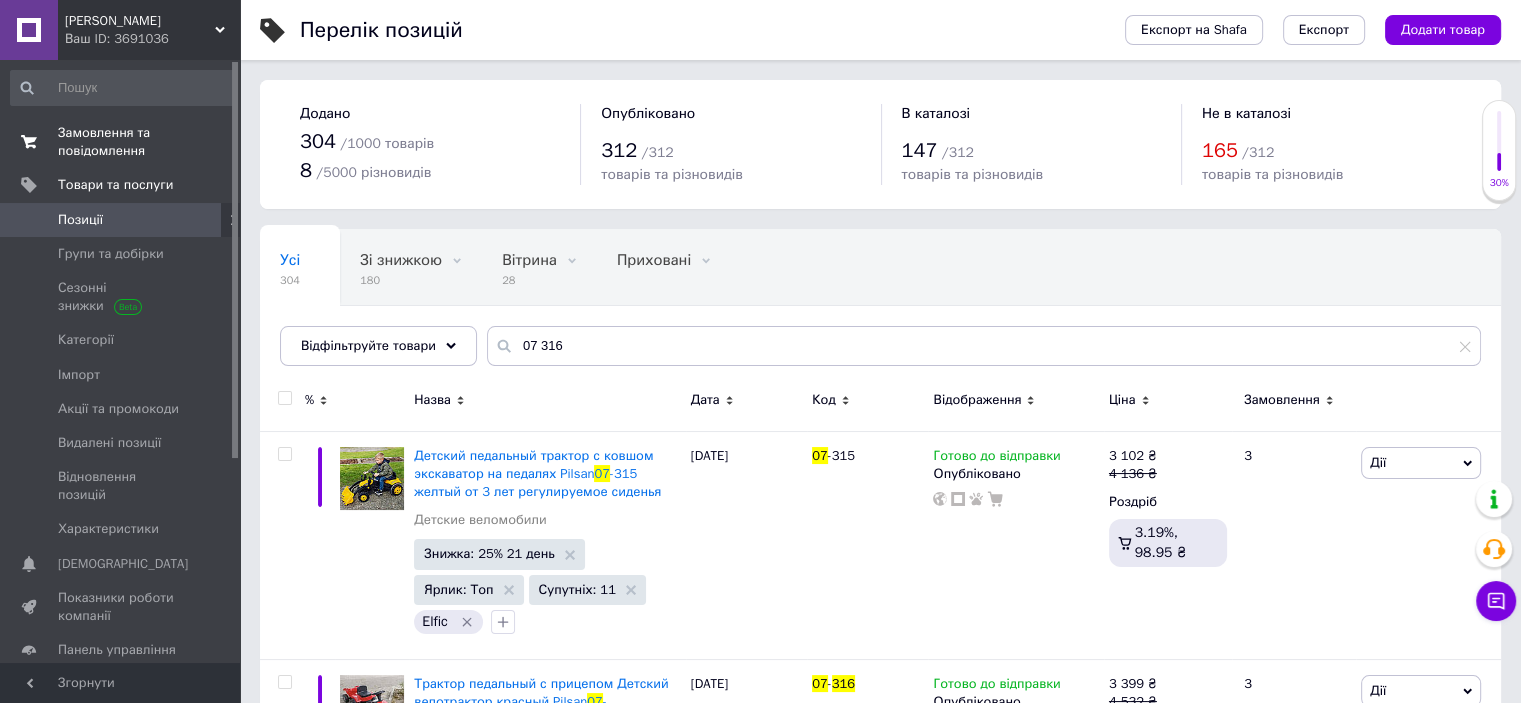click on "Замовлення та повідомлення" at bounding box center [121, 142] 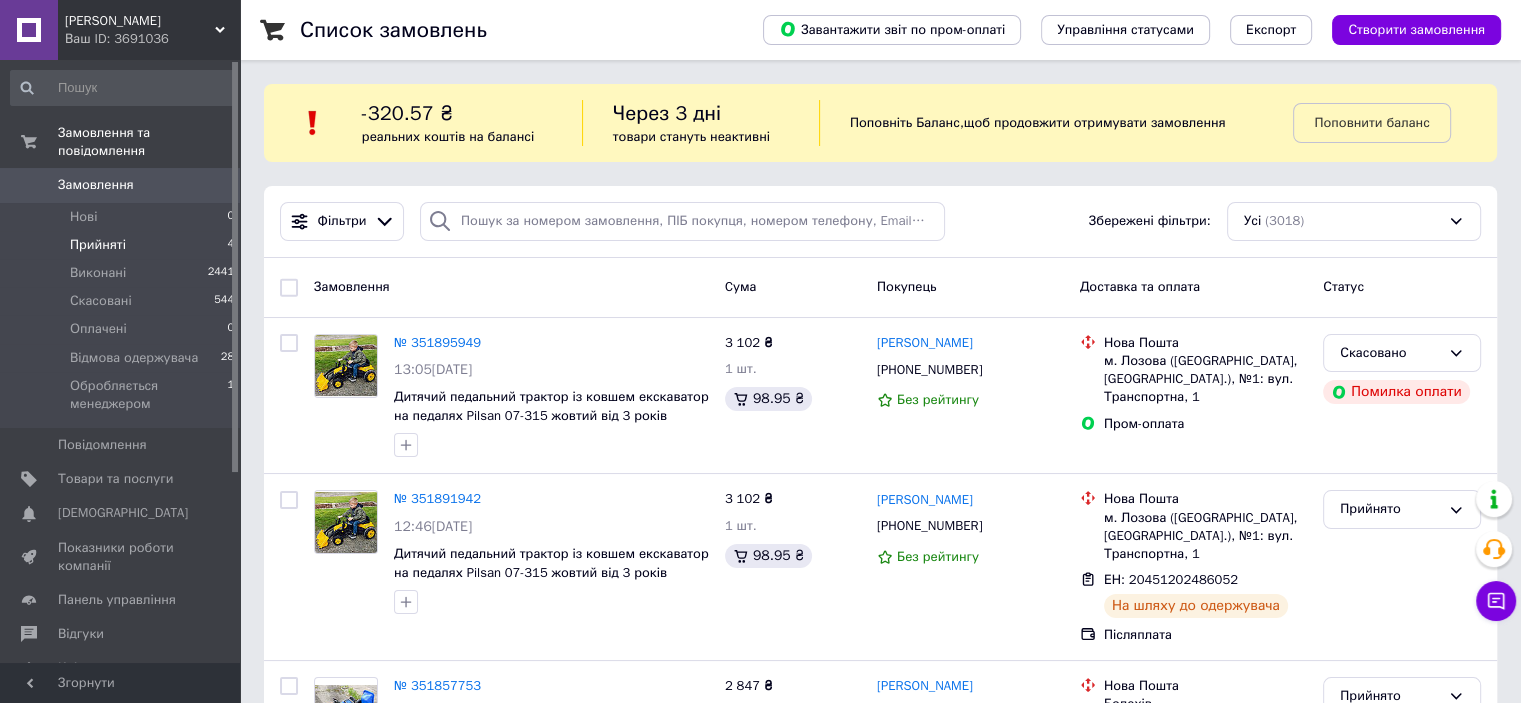 click on "Прийняті 4" at bounding box center [123, 245] 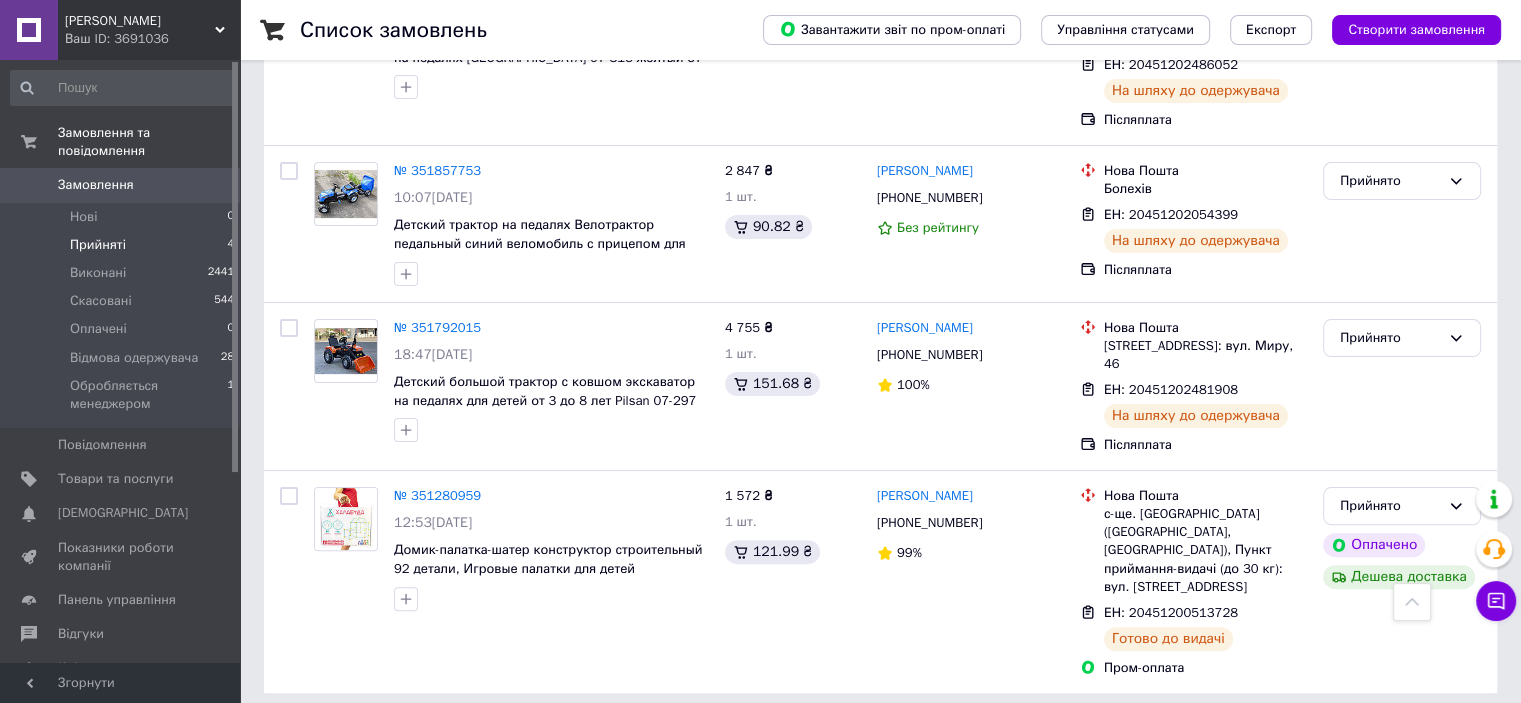 scroll, scrollTop: 130, scrollLeft: 0, axis: vertical 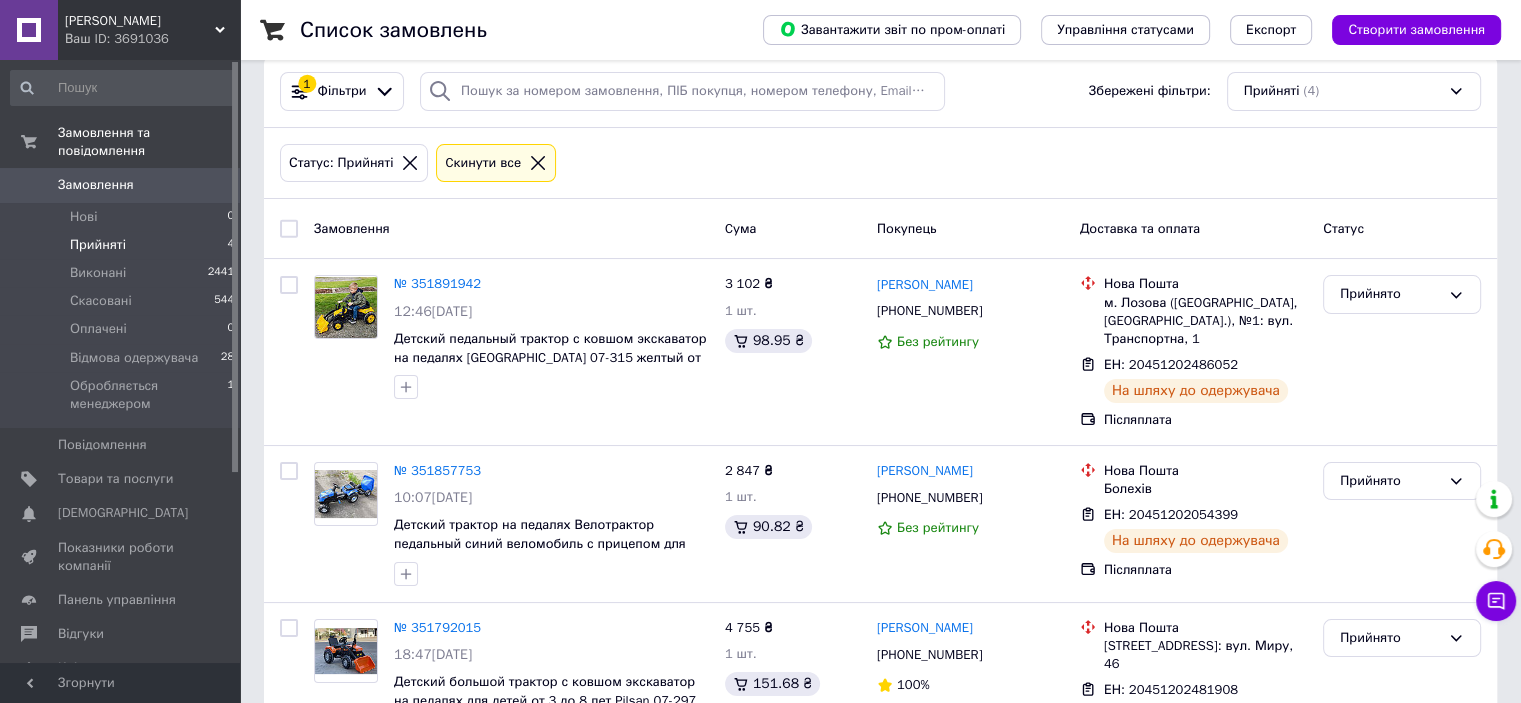 click on "Замовлення" at bounding box center [121, 185] 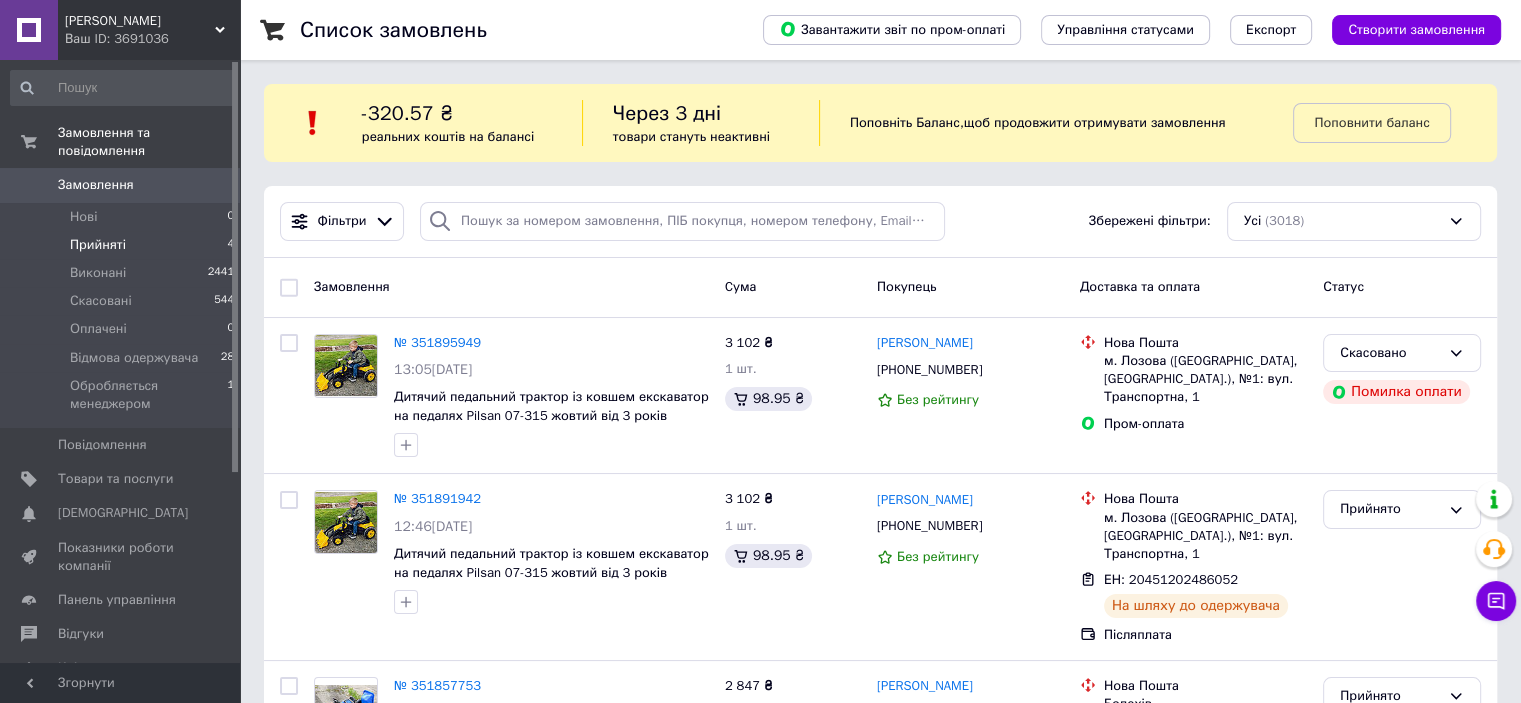 click on "Прийняті 4" at bounding box center [123, 245] 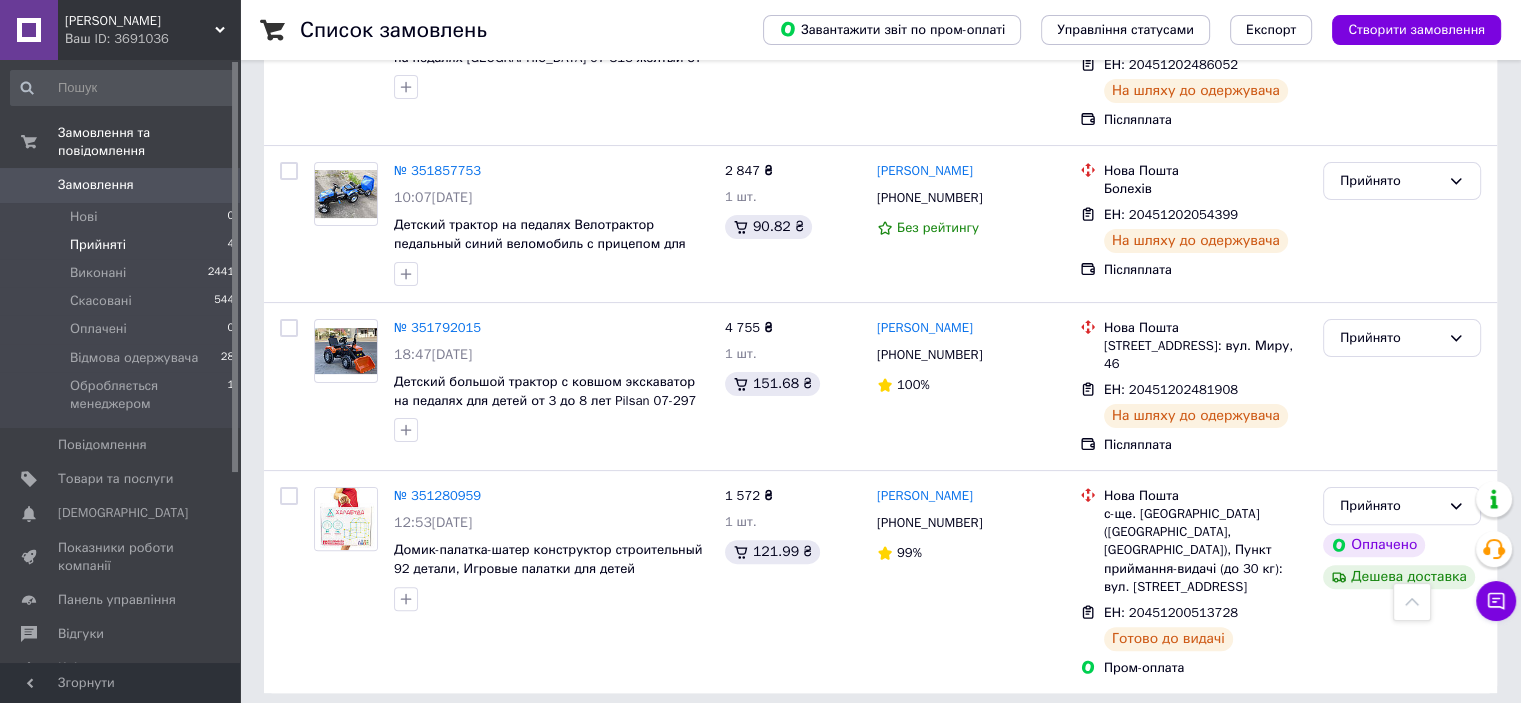 scroll, scrollTop: 0, scrollLeft: 0, axis: both 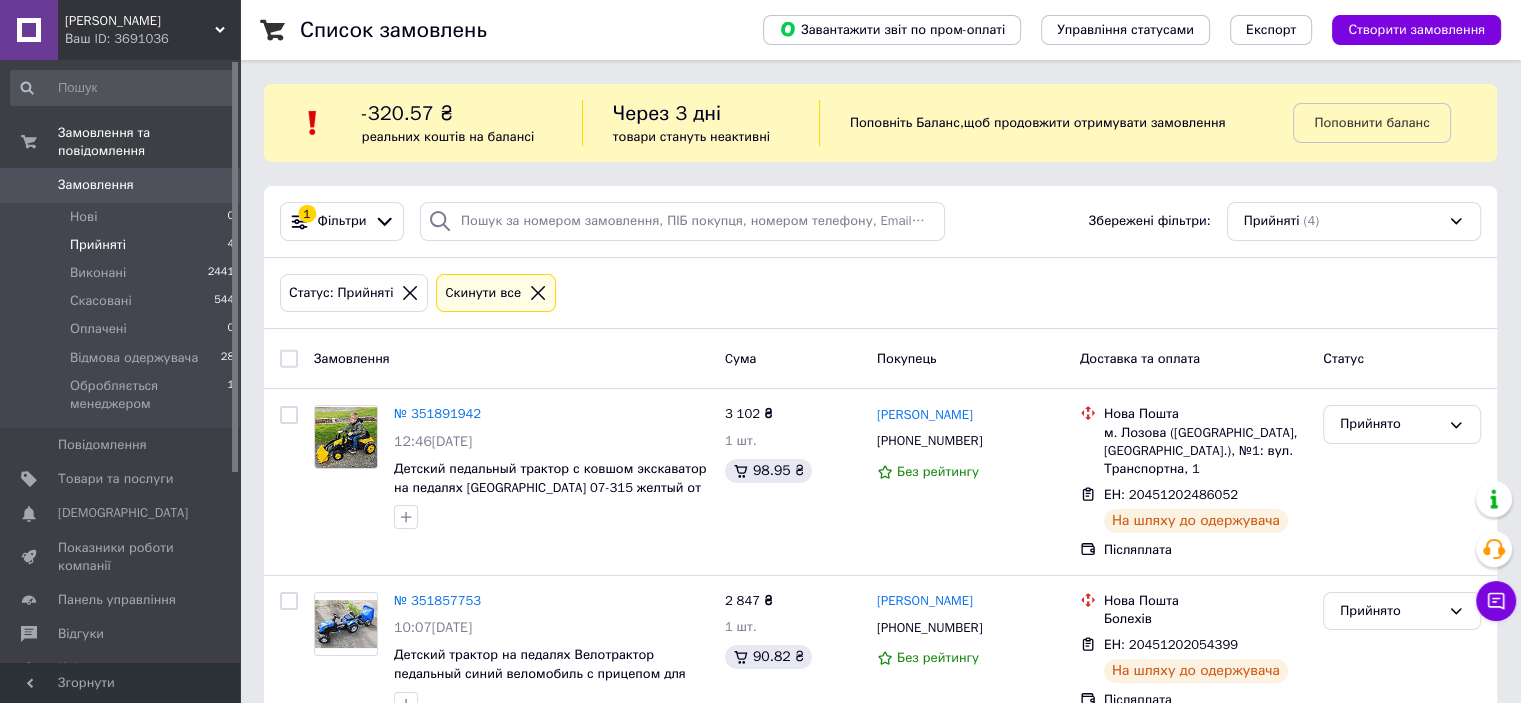 click on "Замовлення 0" at bounding box center (123, 185) 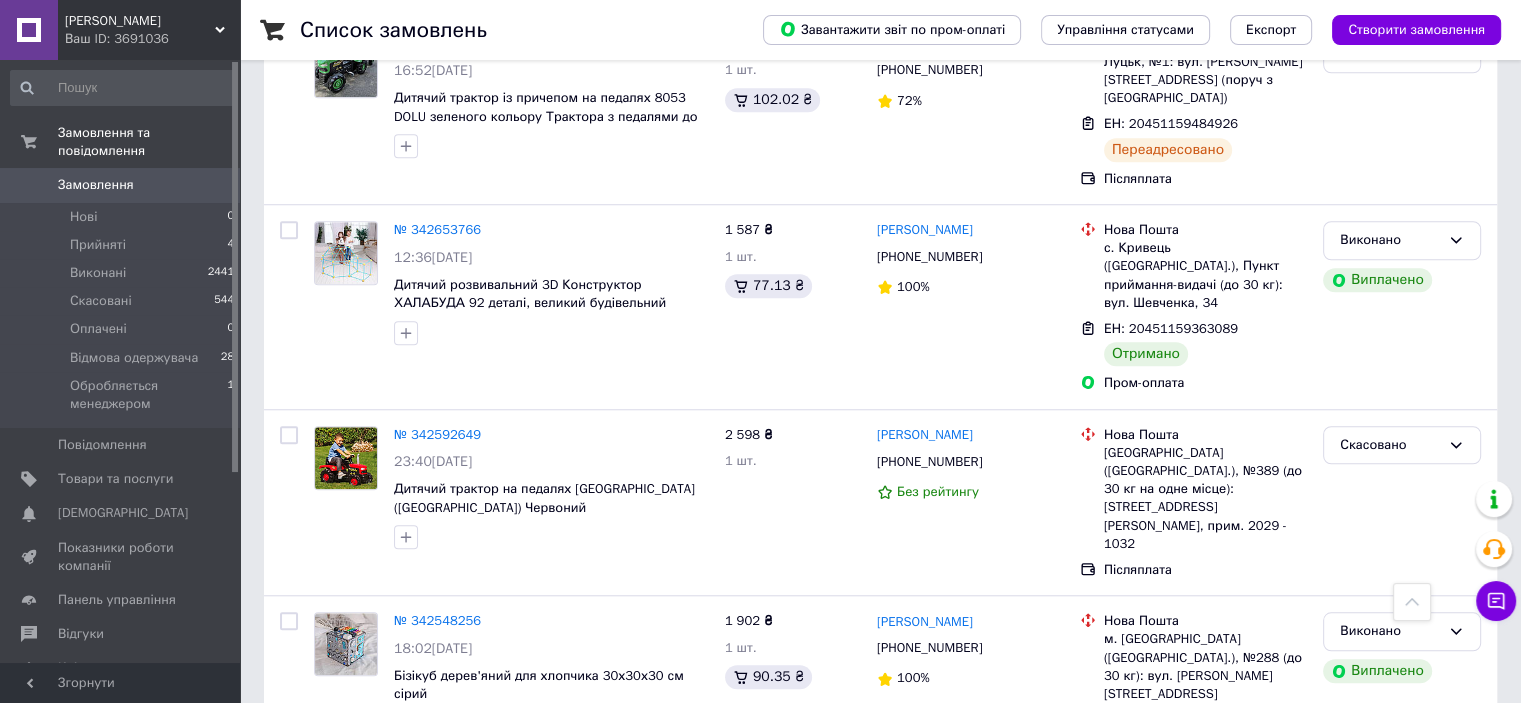 scroll, scrollTop: 16882, scrollLeft: 0, axis: vertical 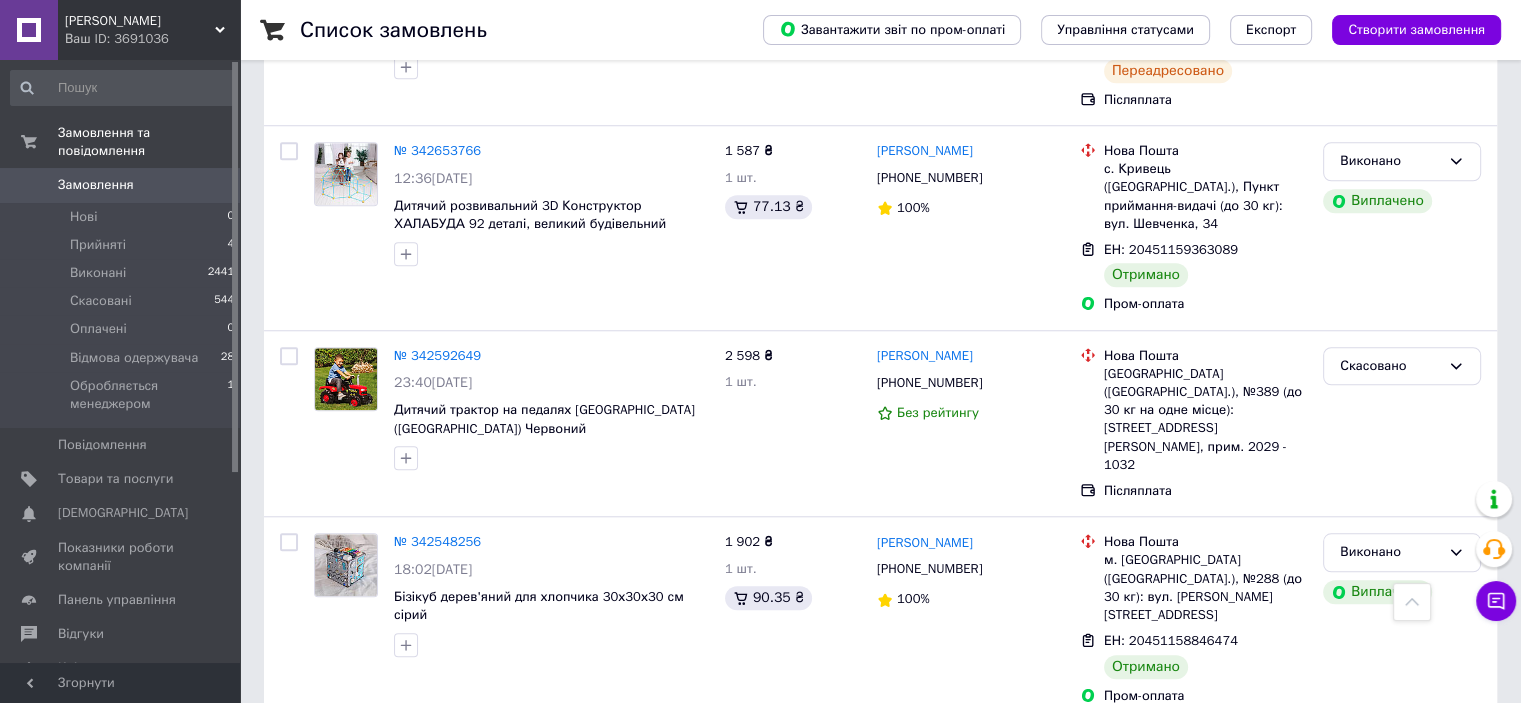 click on "3" at bounding box center [372, 1360] 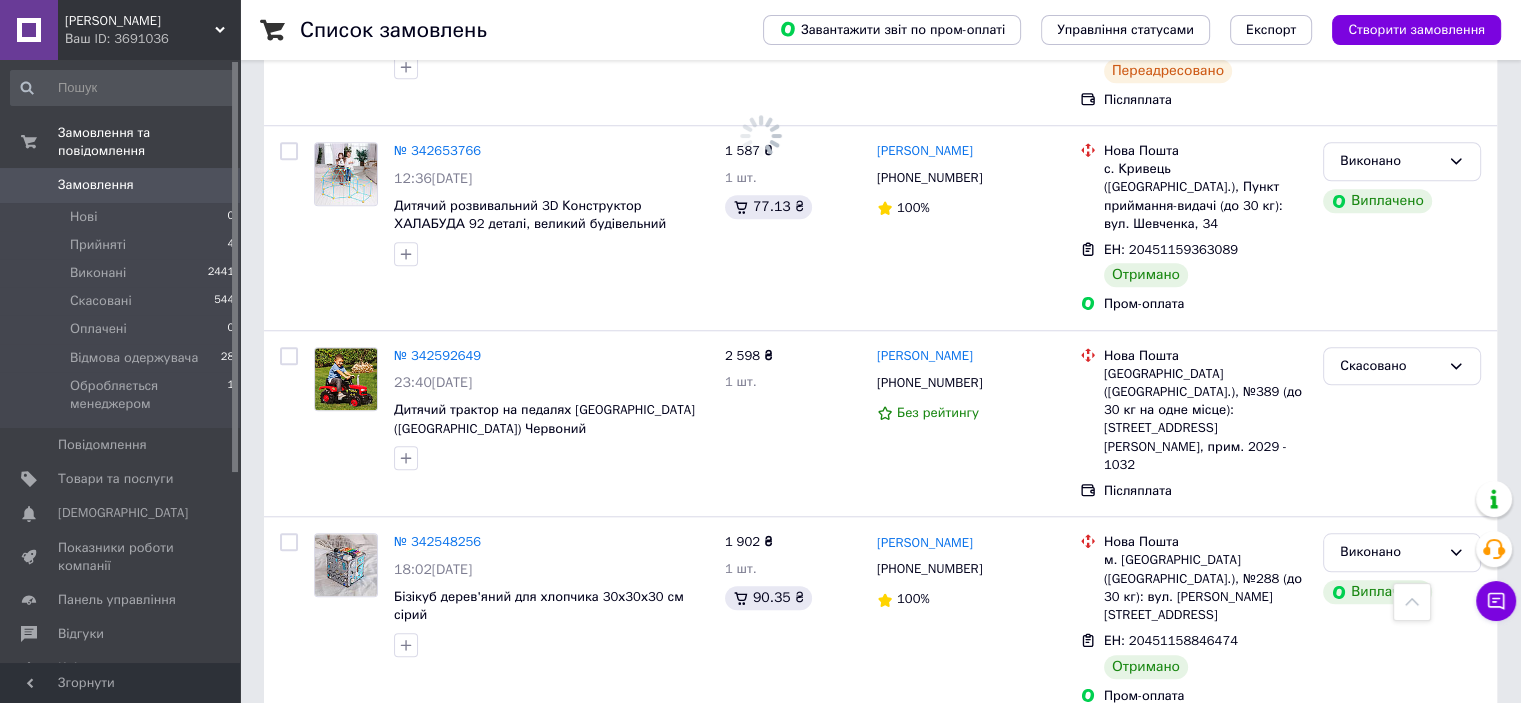 click on "4" at bounding box center [539, 1360] 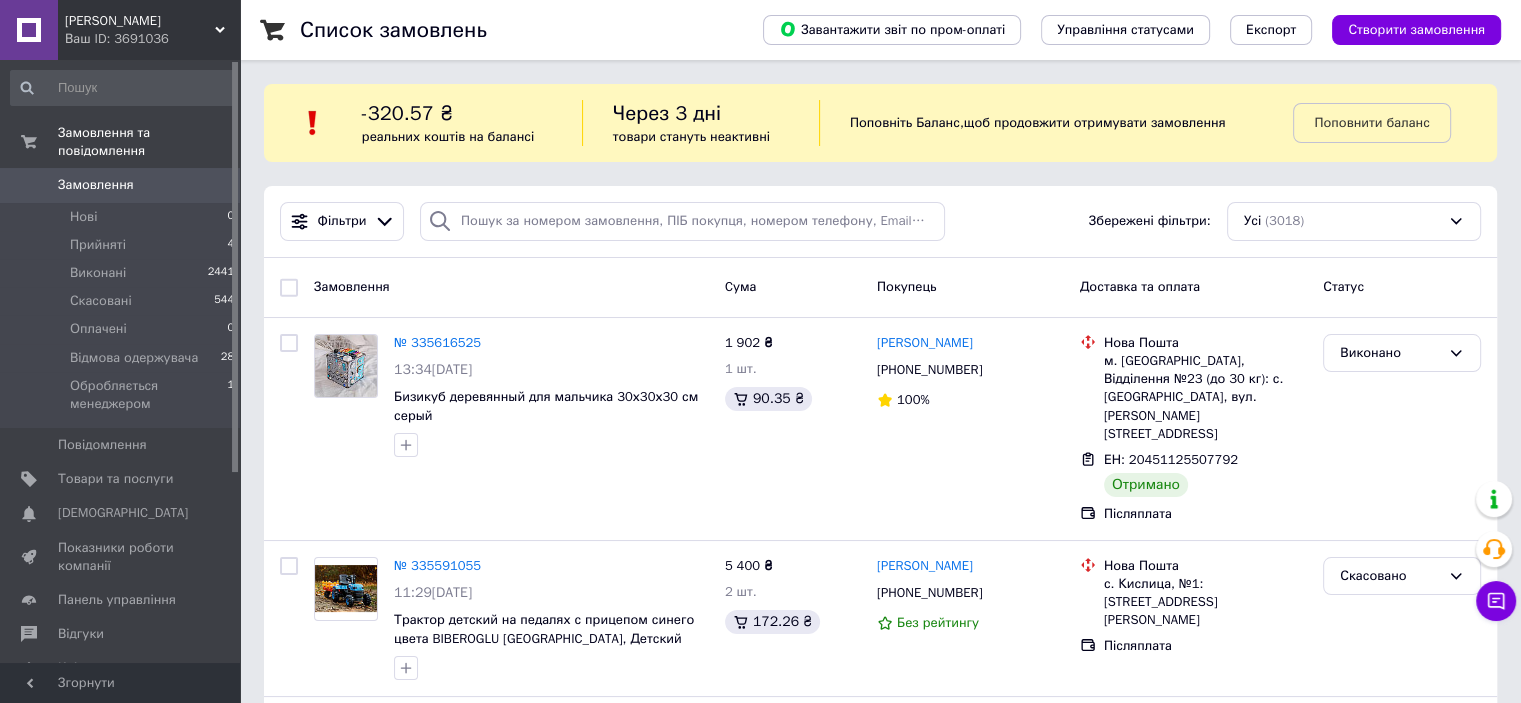 scroll, scrollTop: 615, scrollLeft: 0, axis: vertical 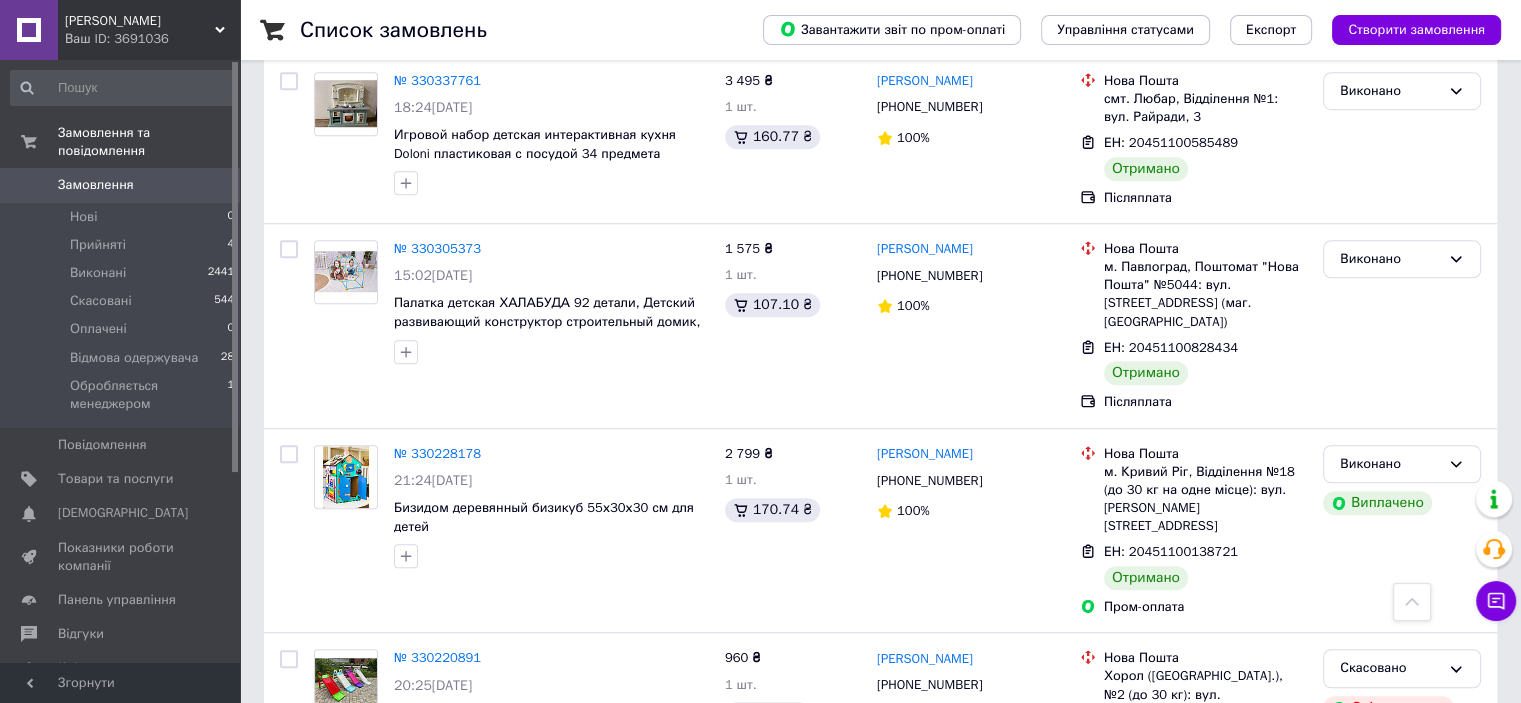 click on "4" at bounding box center [539, 1346] 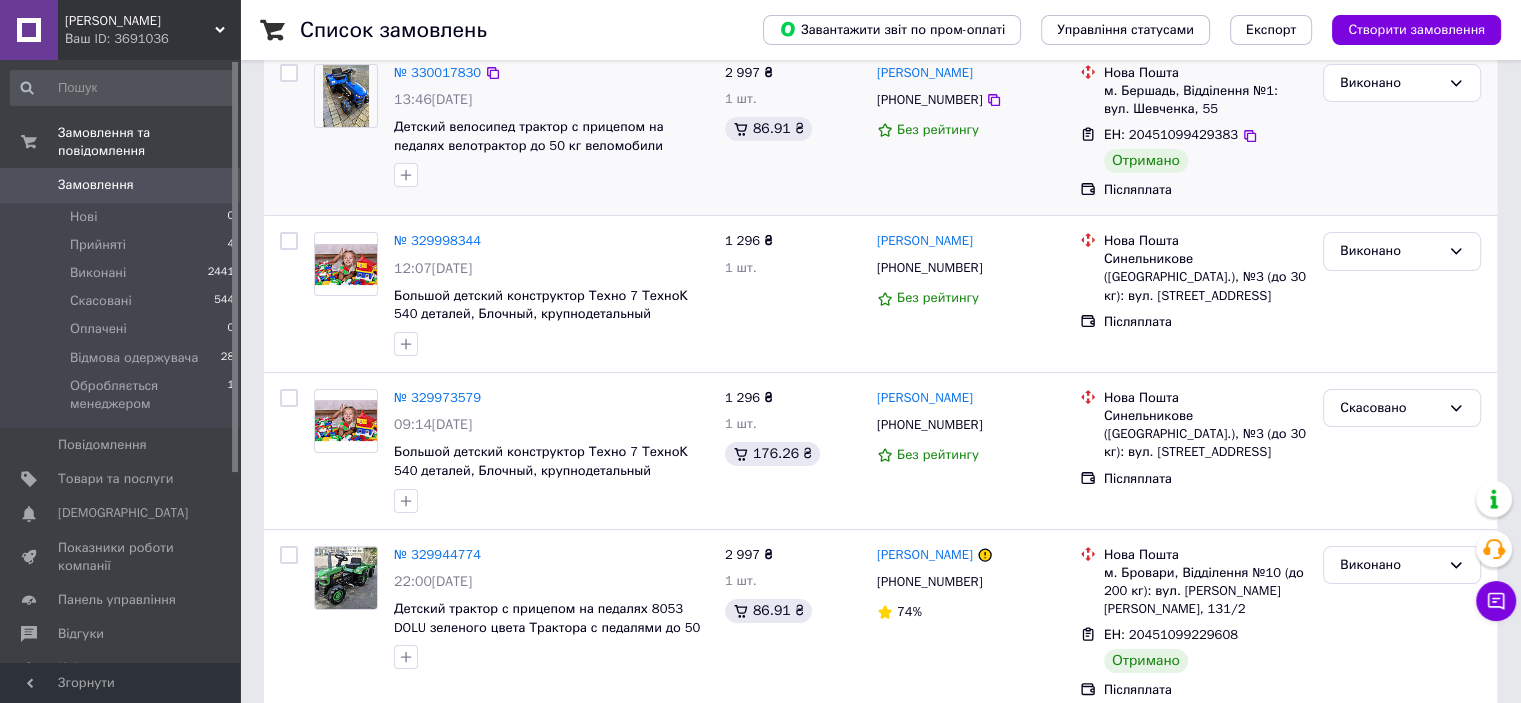 scroll, scrollTop: 400, scrollLeft: 0, axis: vertical 